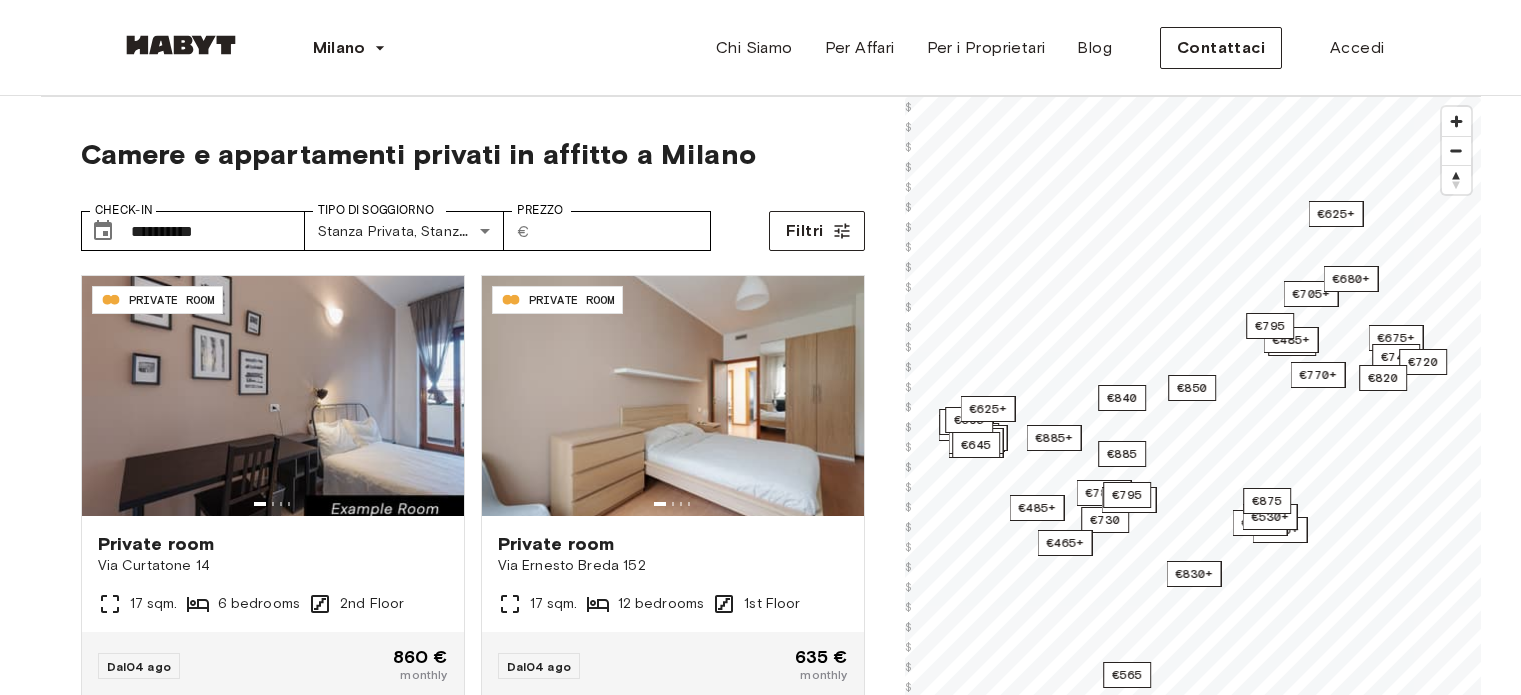 scroll, scrollTop: 0, scrollLeft: 0, axis: both 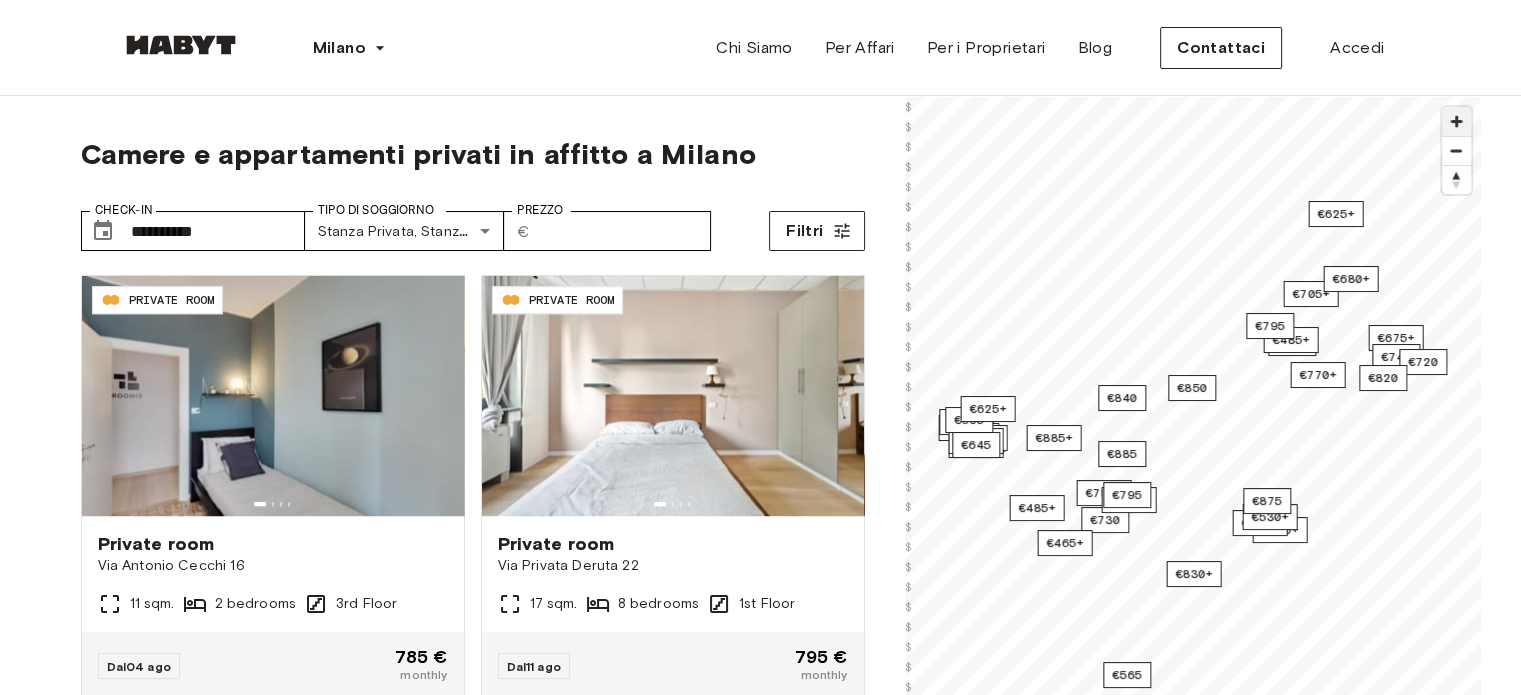 click at bounding box center [1456, 121] 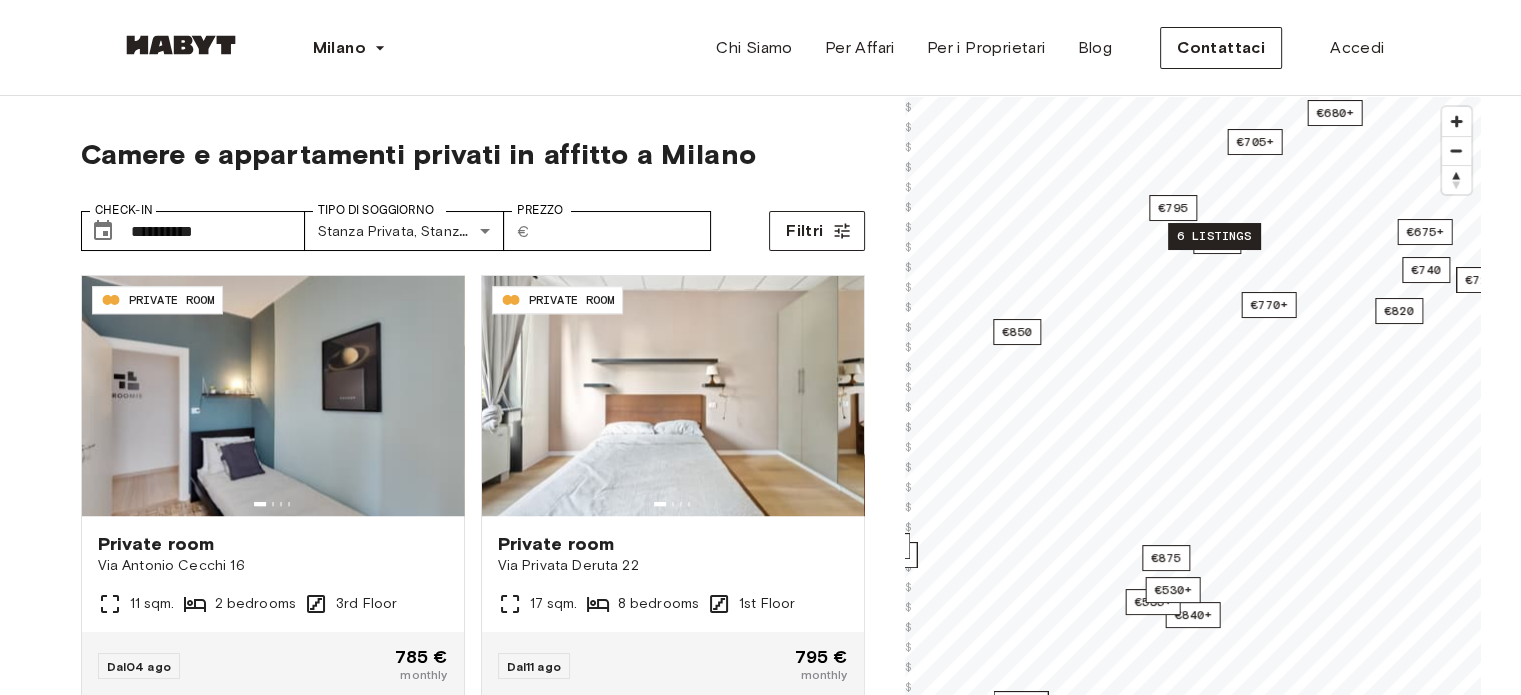 click on "6 listings" at bounding box center [1214, 236] 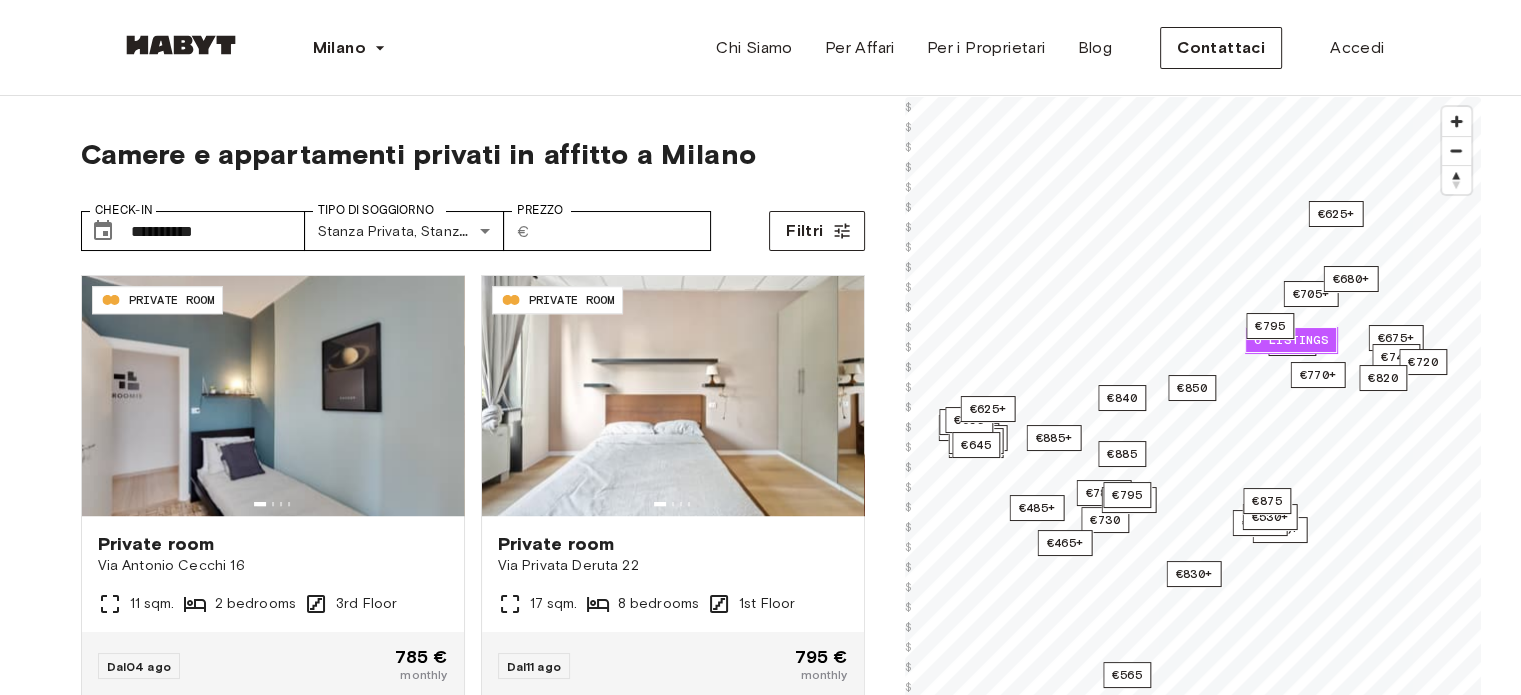click at bounding box center [994, 957] 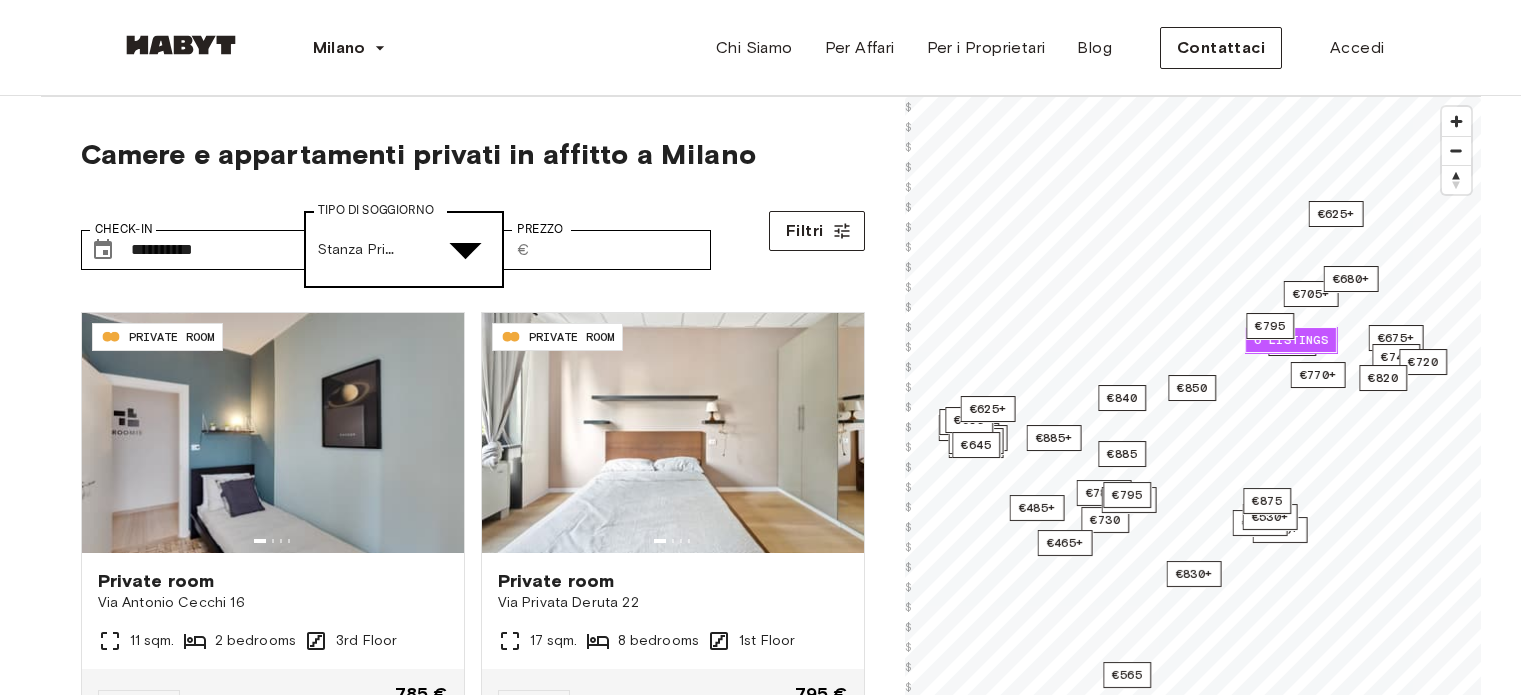 click on "**********" at bounding box center (768, 2585) 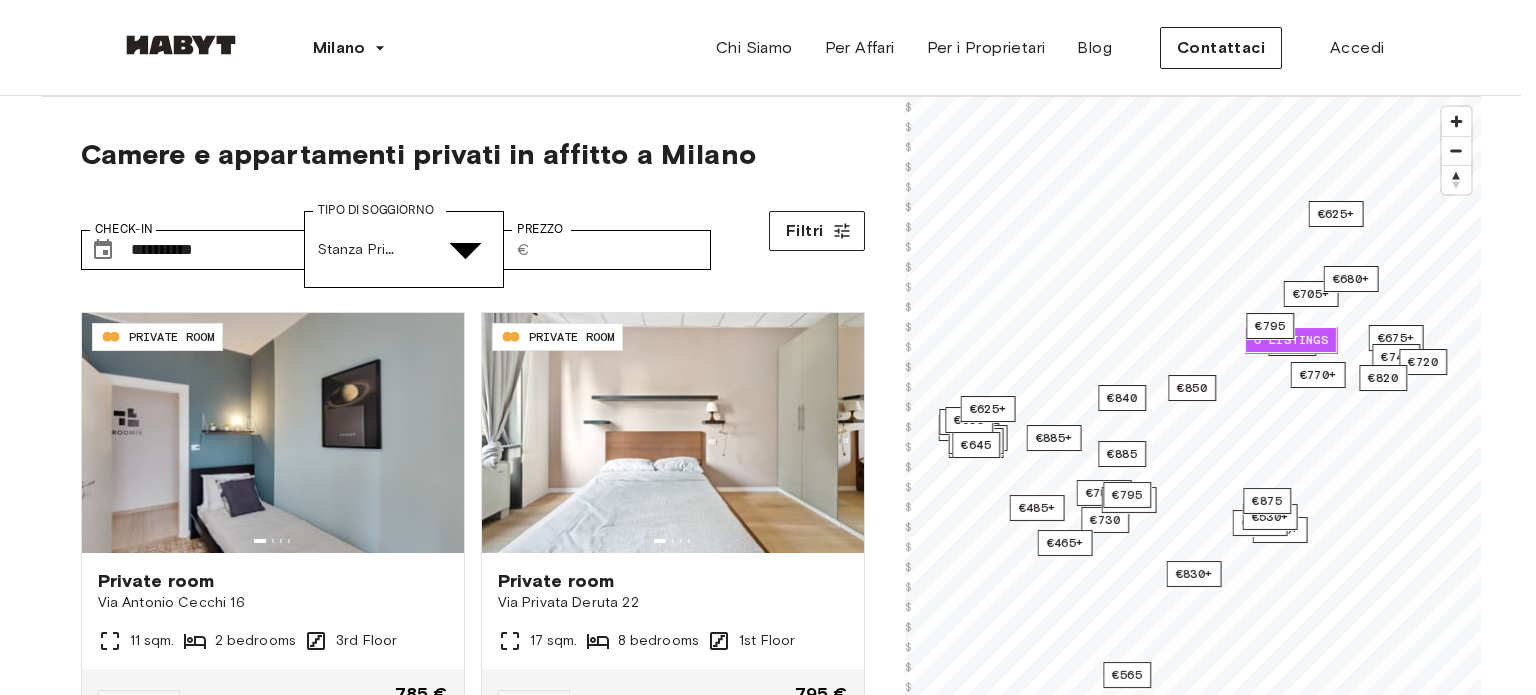 click at bounding box center (52, 4938) 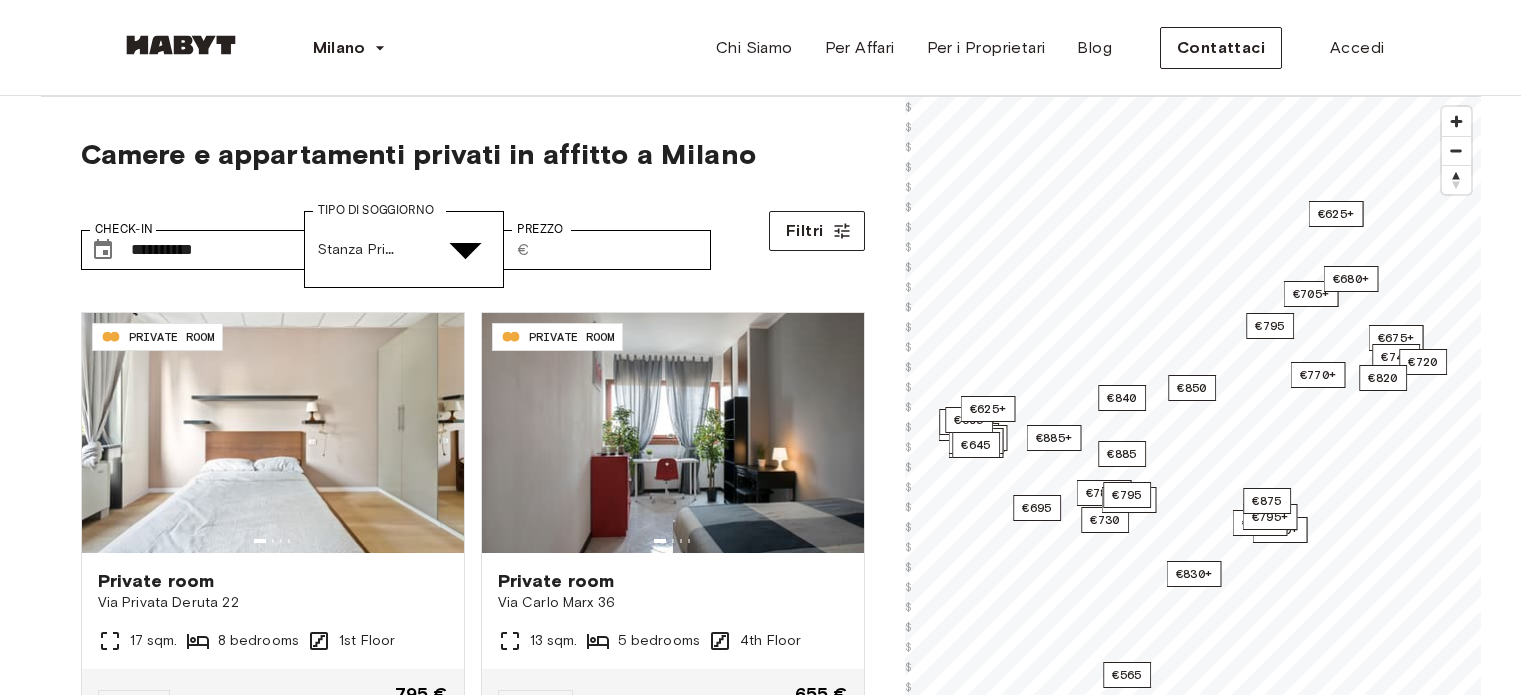 click on "Appartamento Privato" at bounding box center [780, 5072] 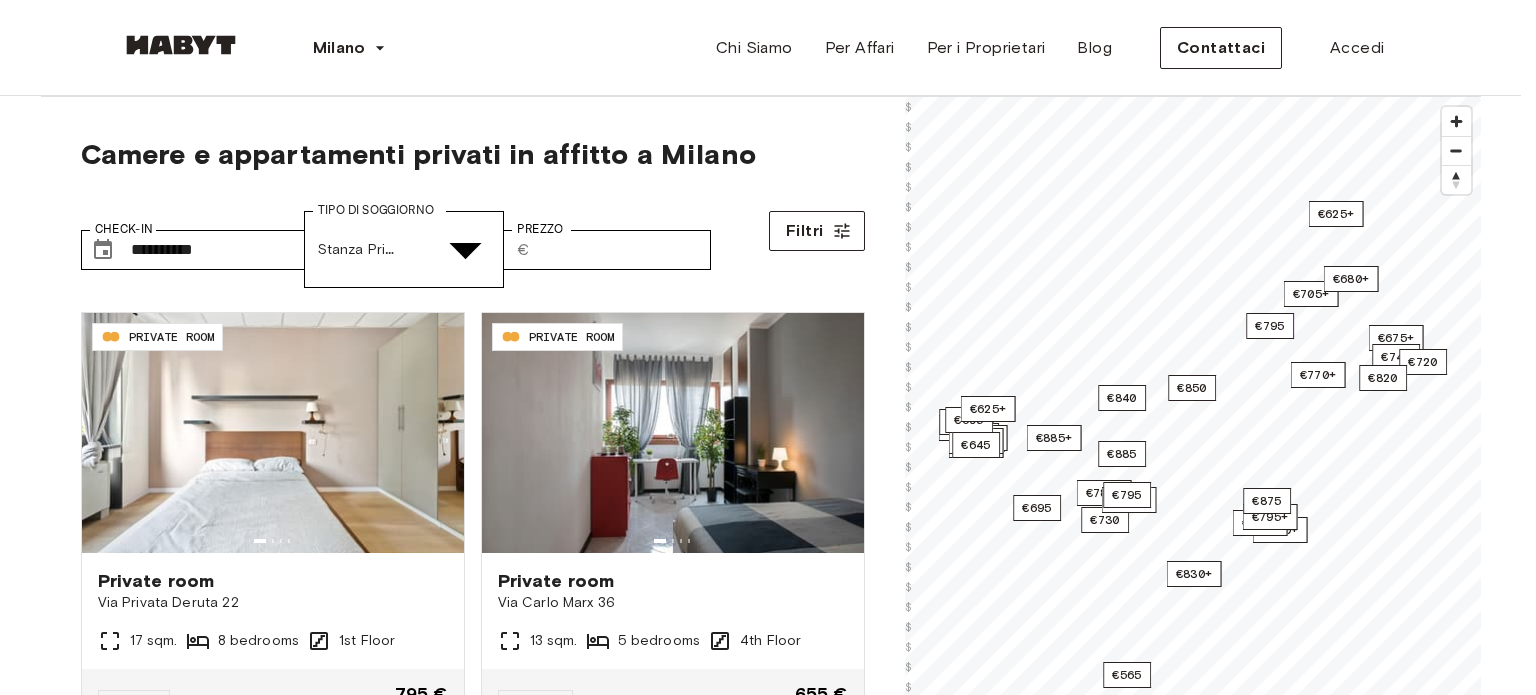 click at bounding box center [760, 4799] 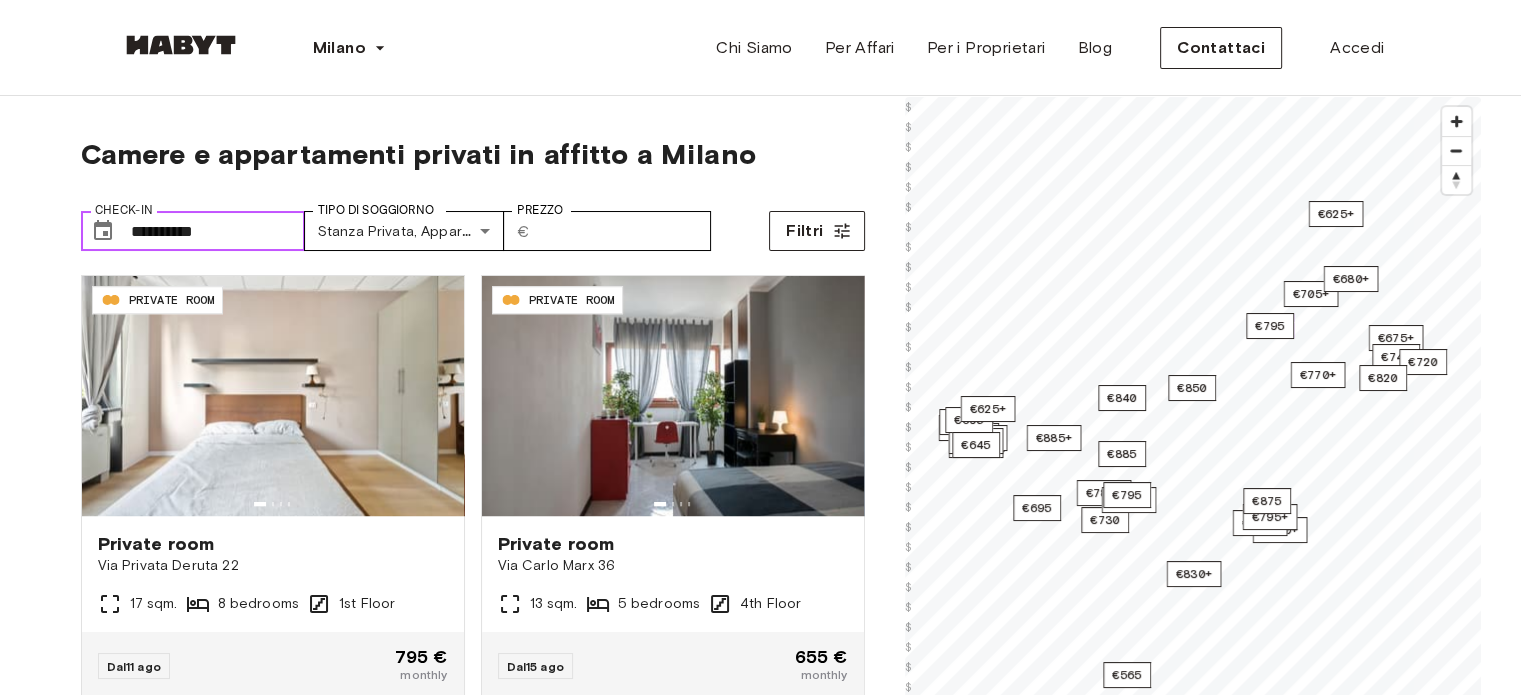 click on "**********" at bounding box center (218, 231) 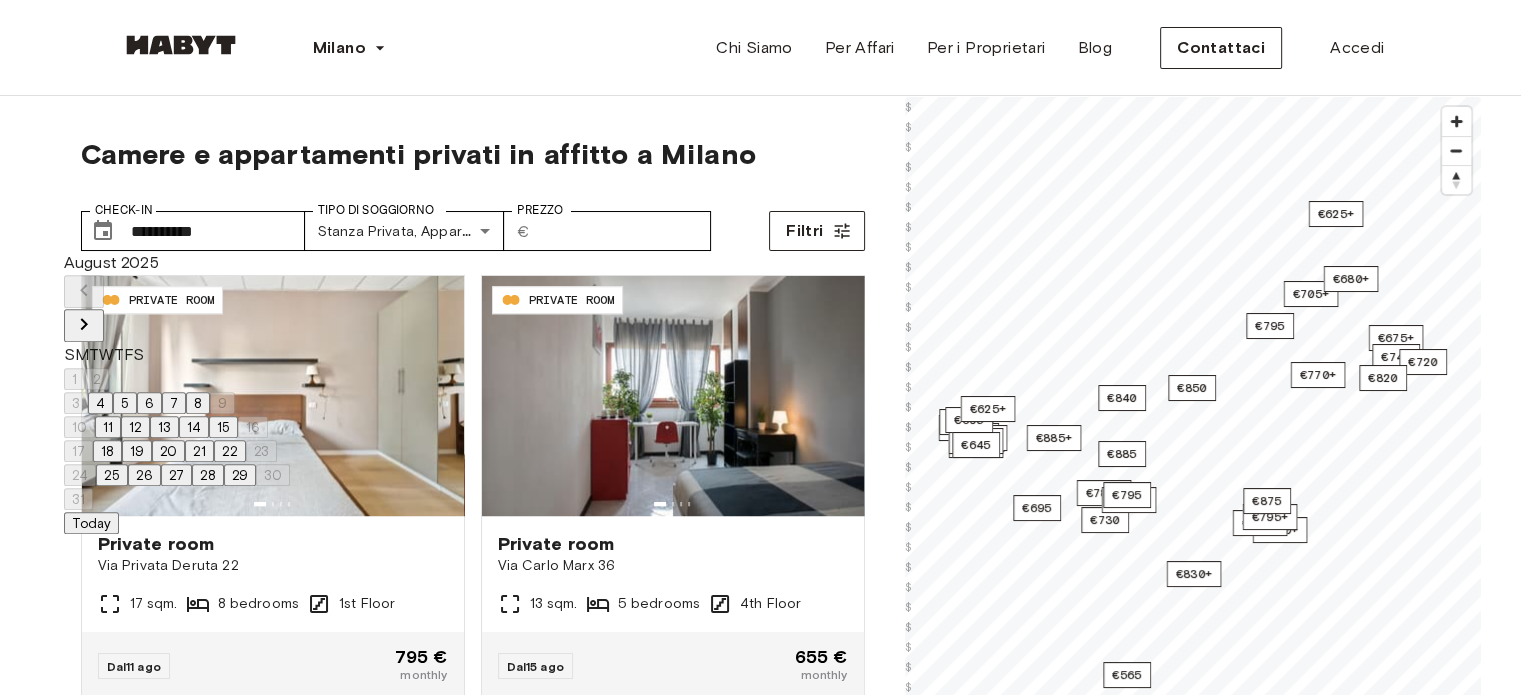 click 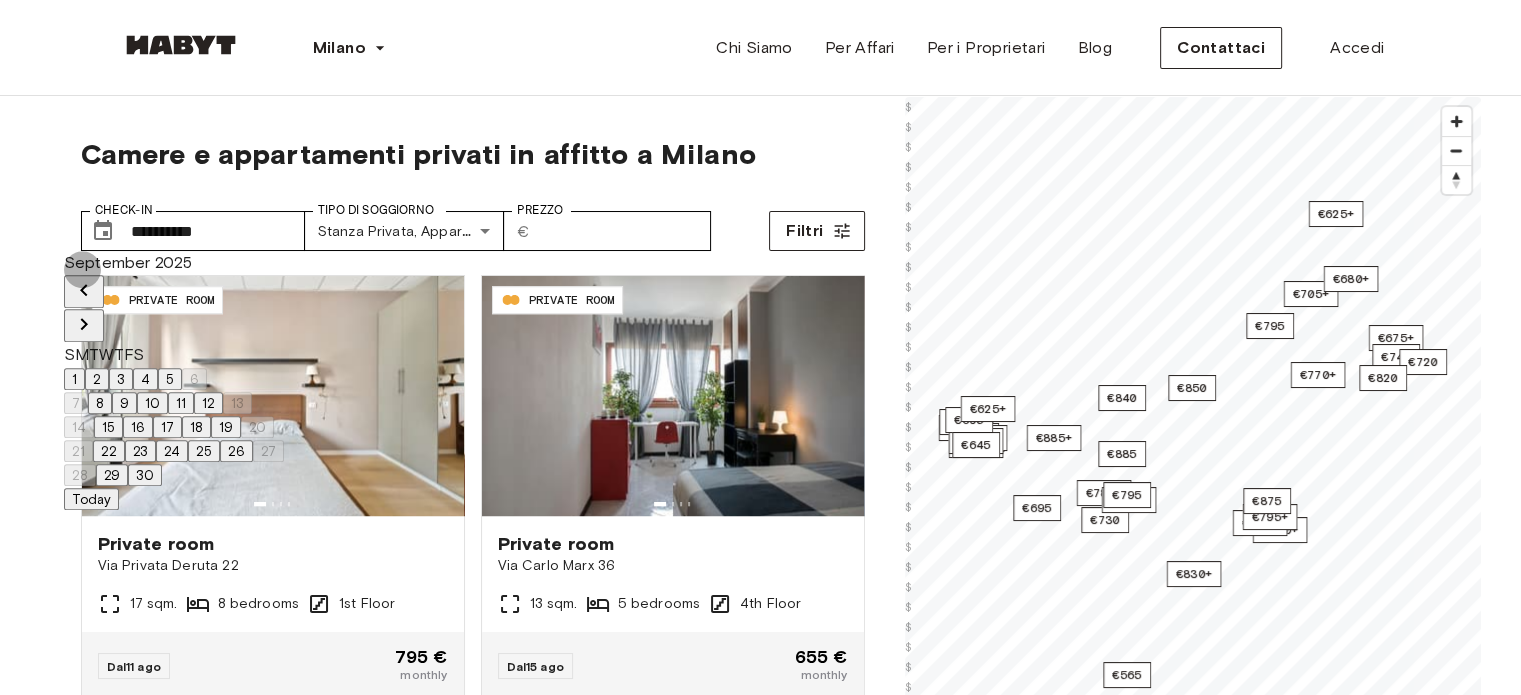 click on "15" at bounding box center [108, 427] 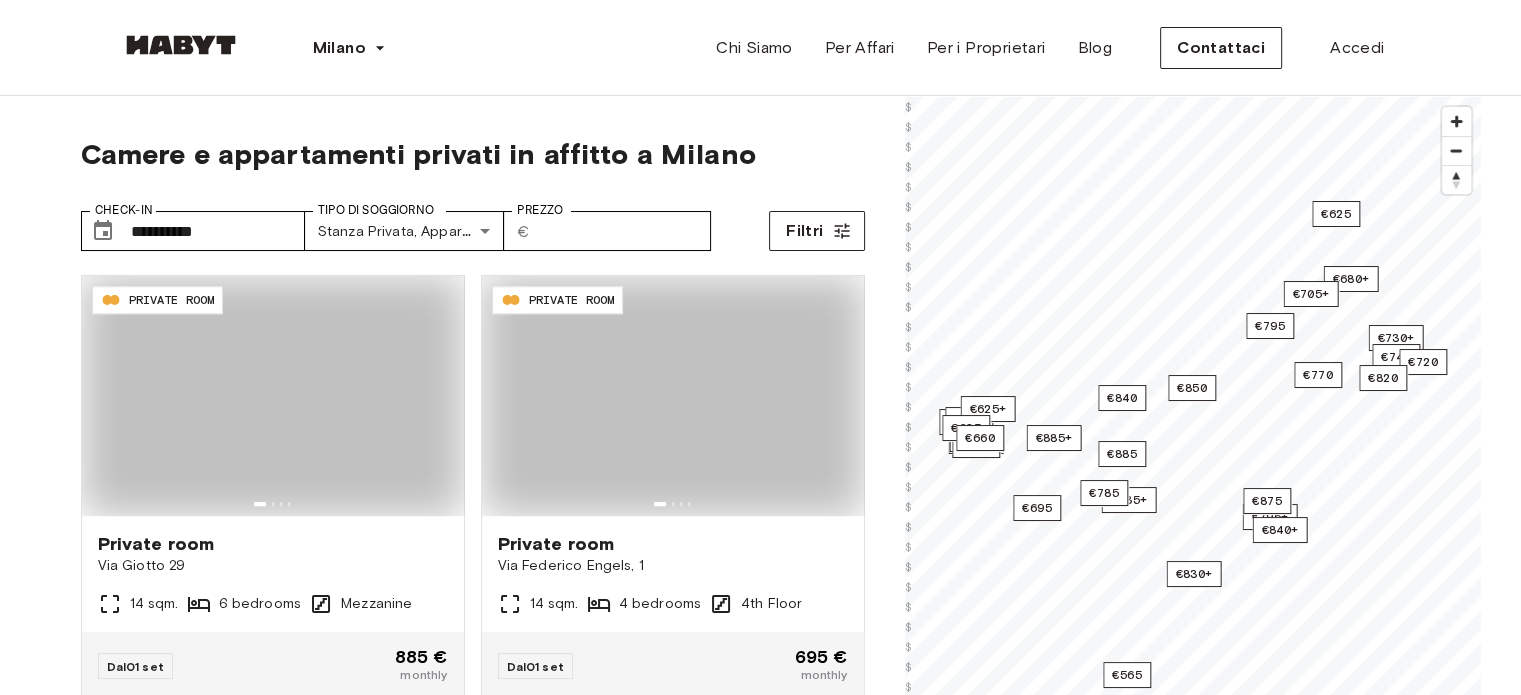 type on "**********" 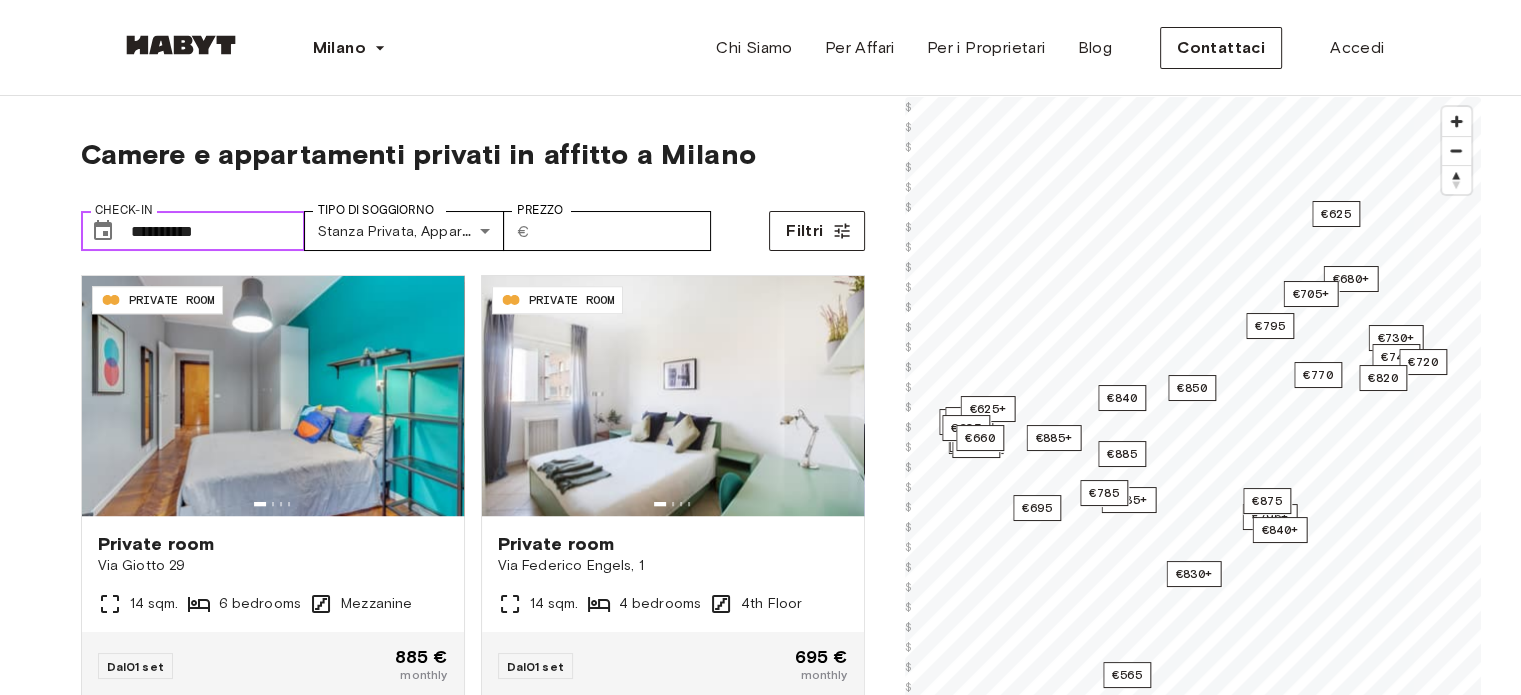 scroll, scrollTop: 100, scrollLeft: 0, axis: vertical 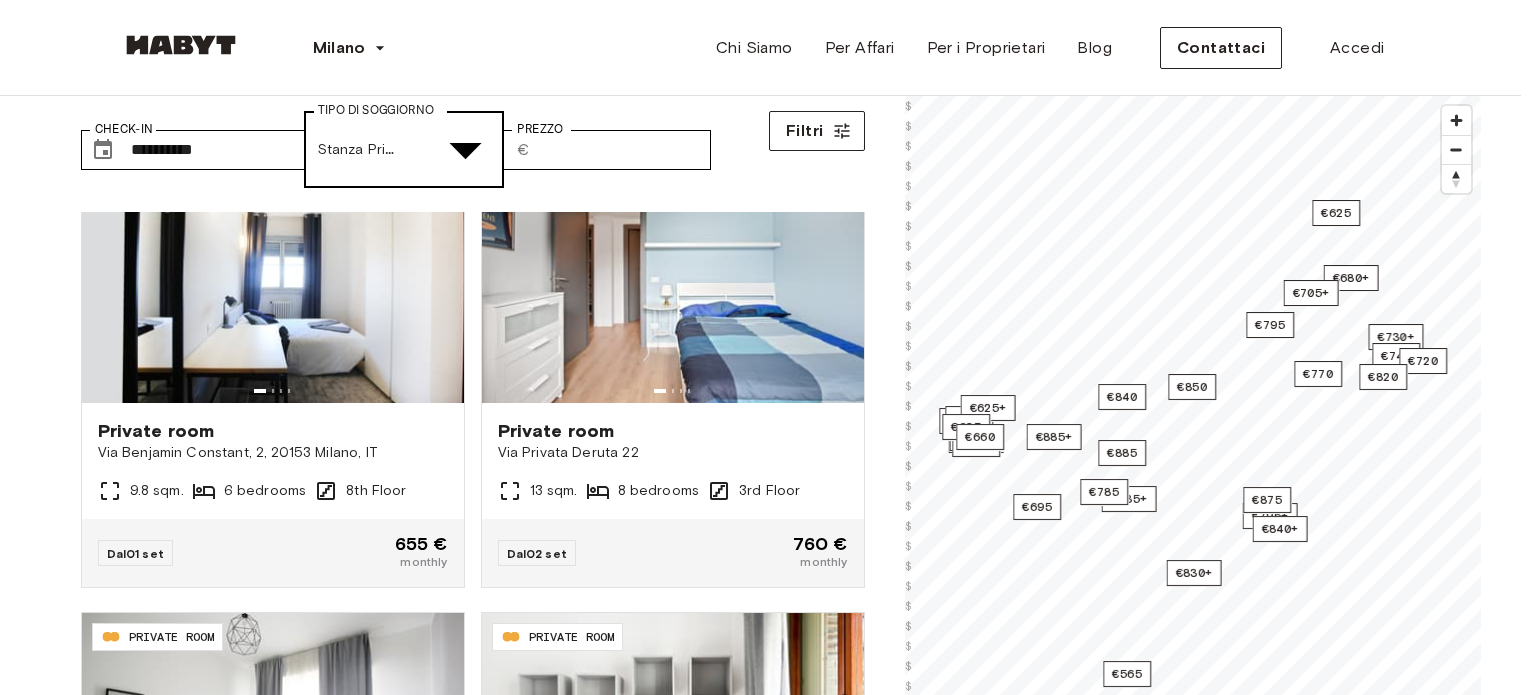click on "**********" at bounding box center (768, 2485) 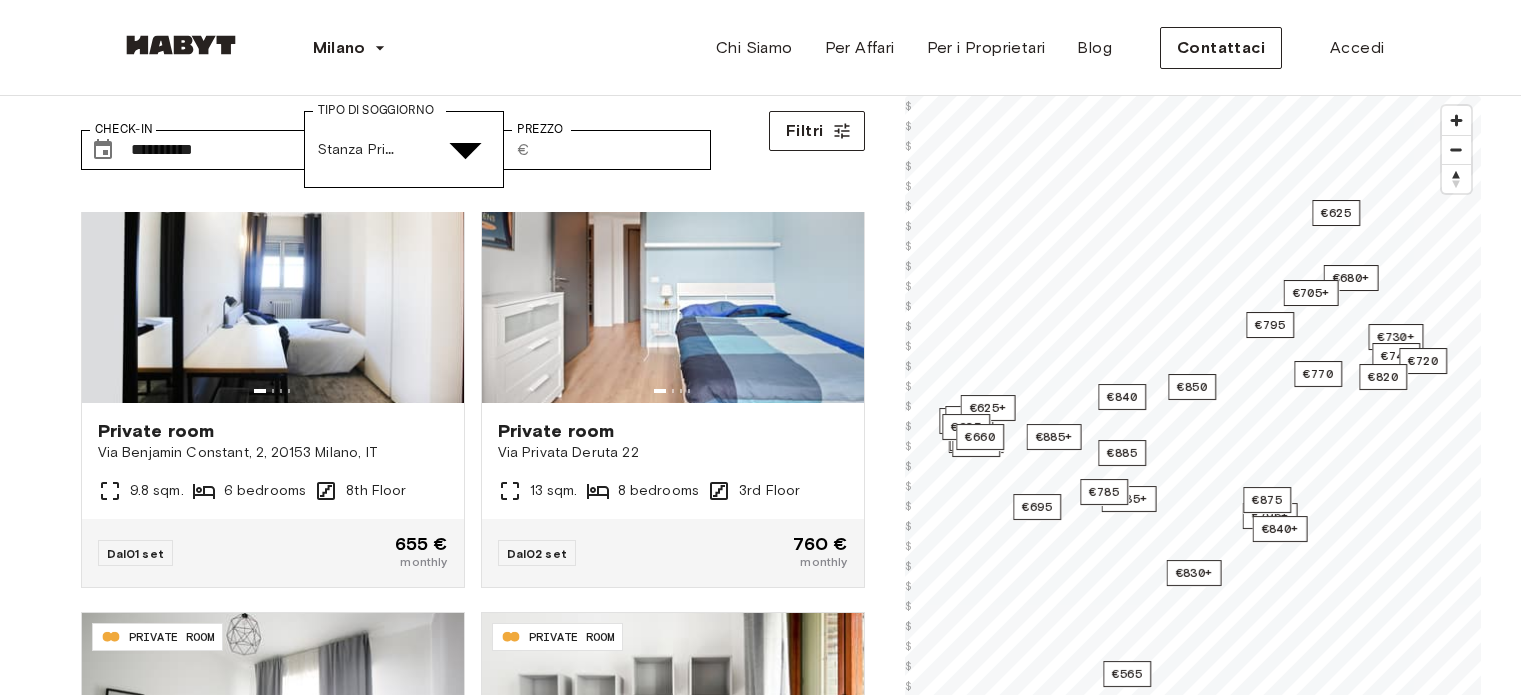 click at bounding box center (52, 4751) 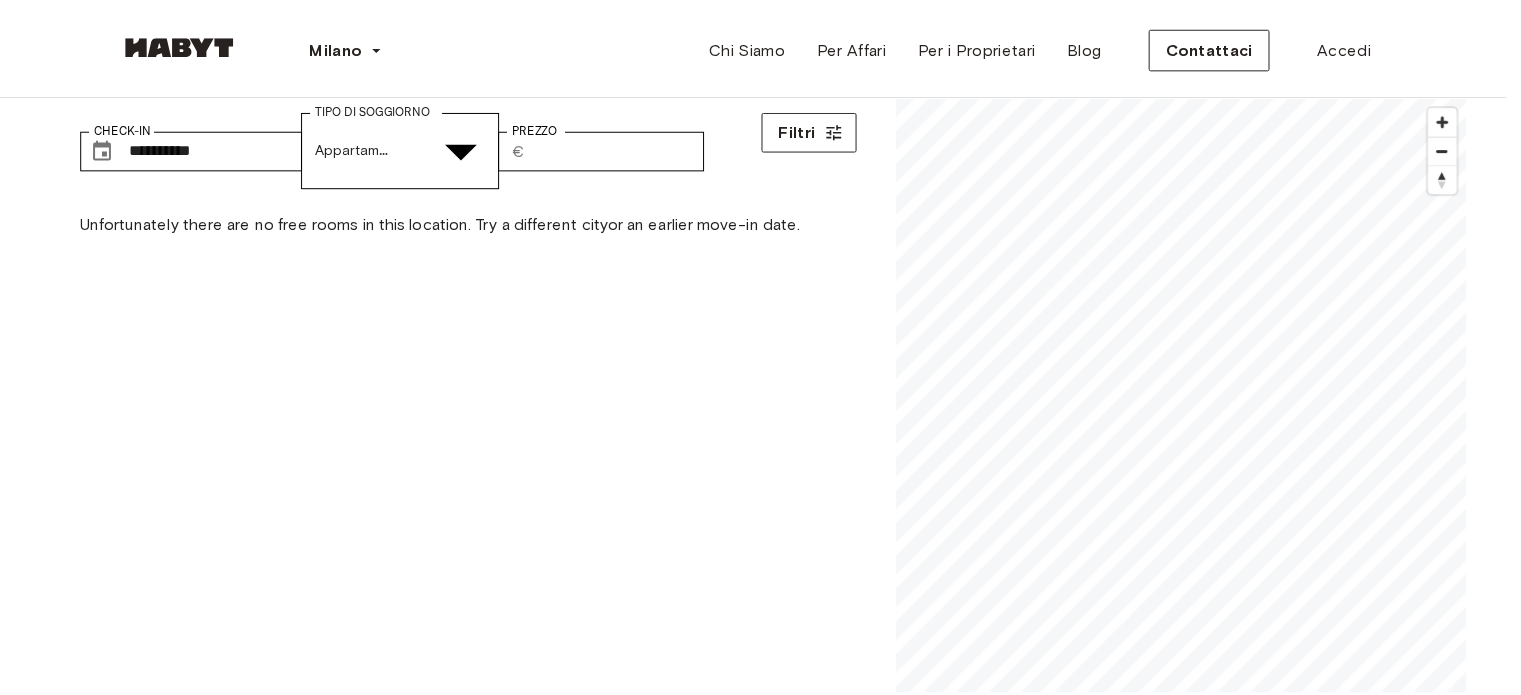 scroll, scrollTop: 0, scrollLeft: 0, axis: both 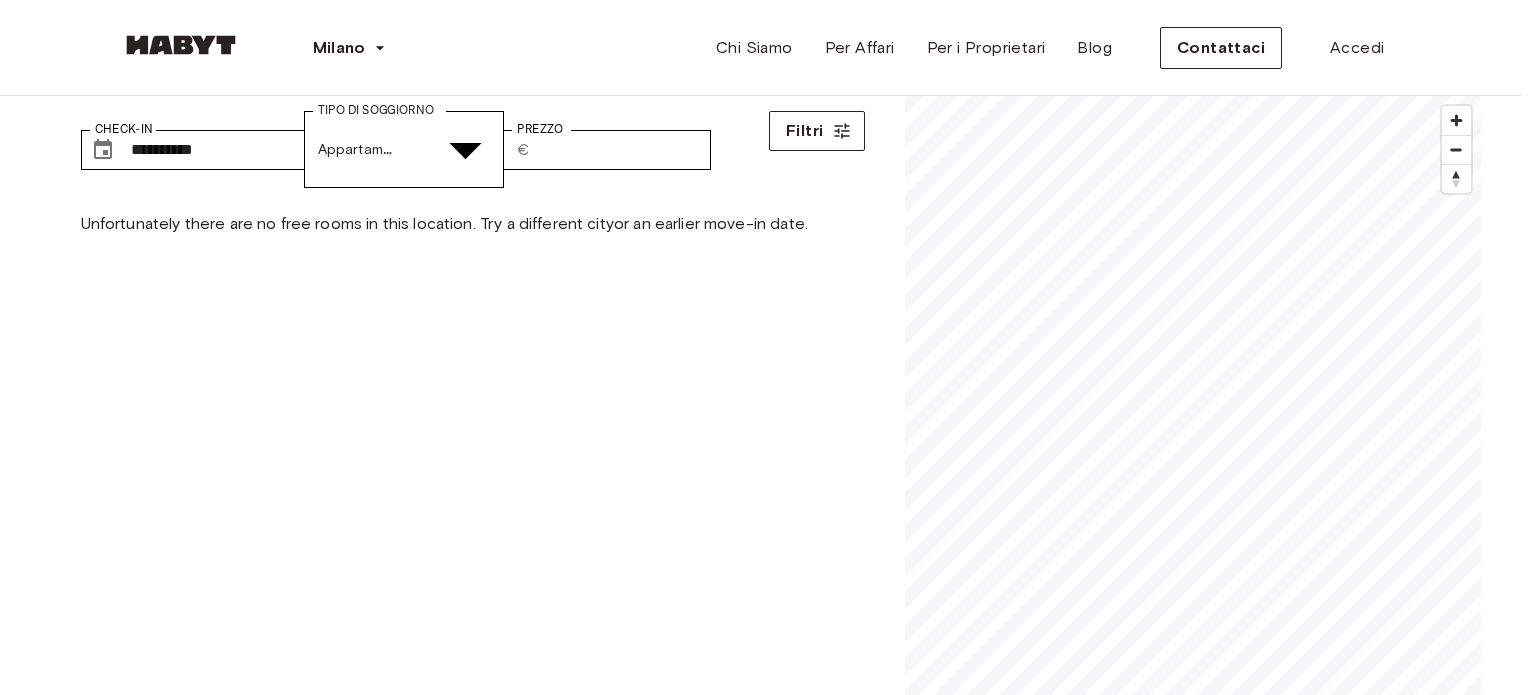 click at bounding box center [52, 4751] 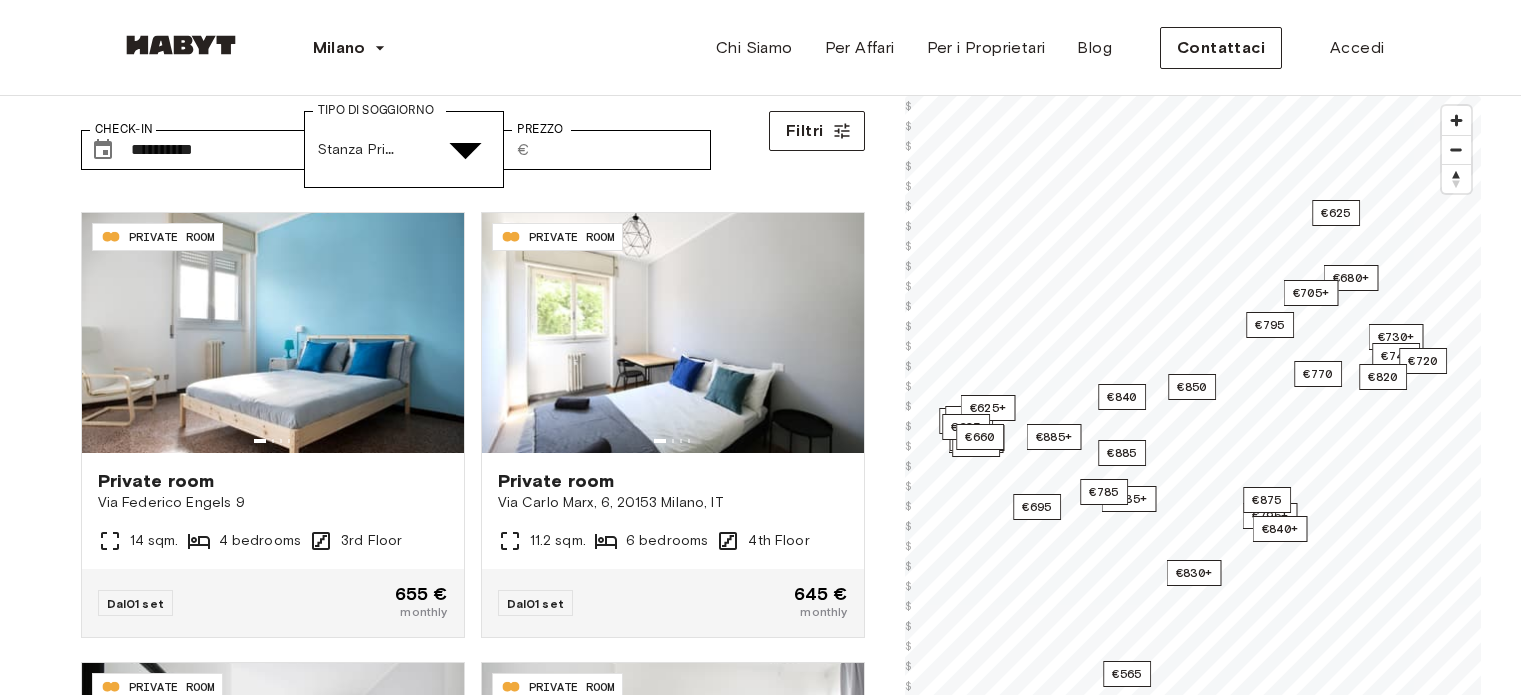 click at bounding box center (760, 4699) 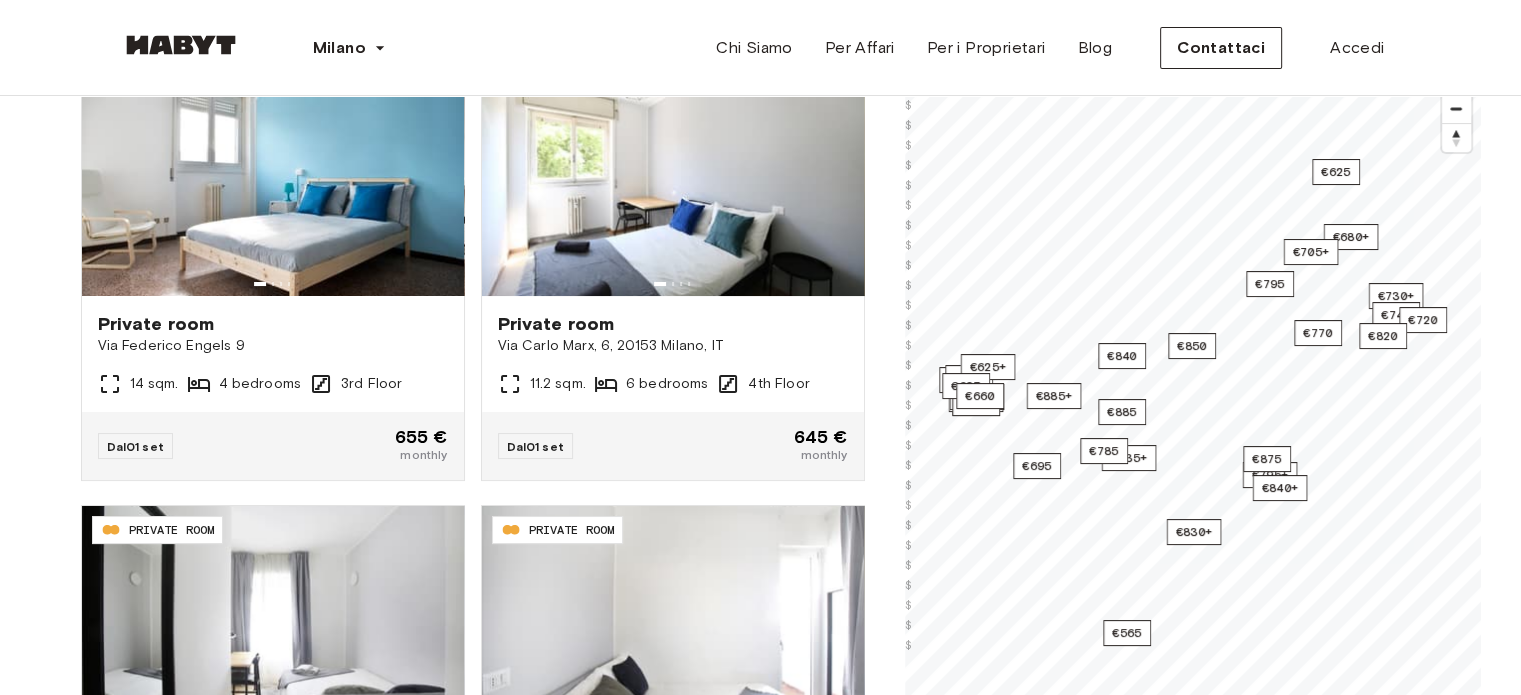 scroll, scrollTop: 300, scrollLeft: 0, axis: vertical 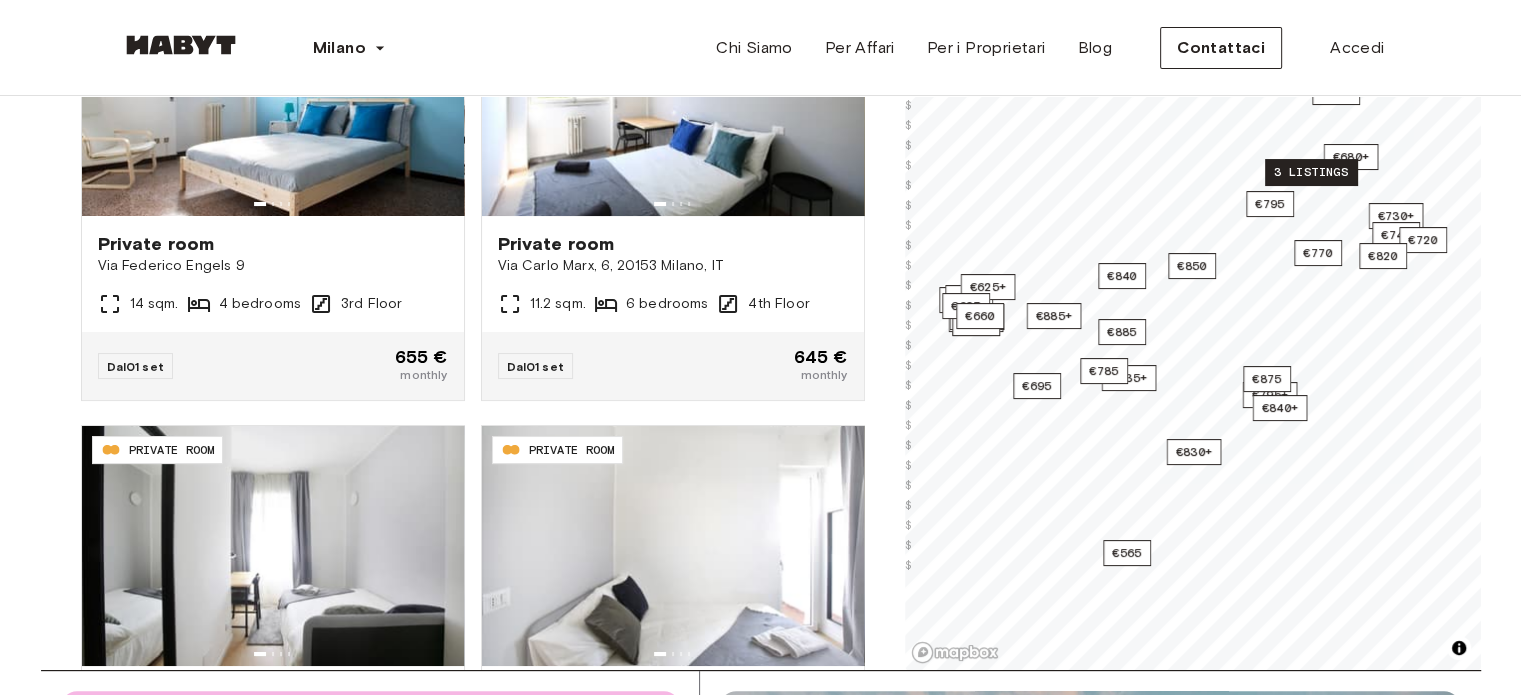 click on "3 listings" at bounding box center [1311, 172] 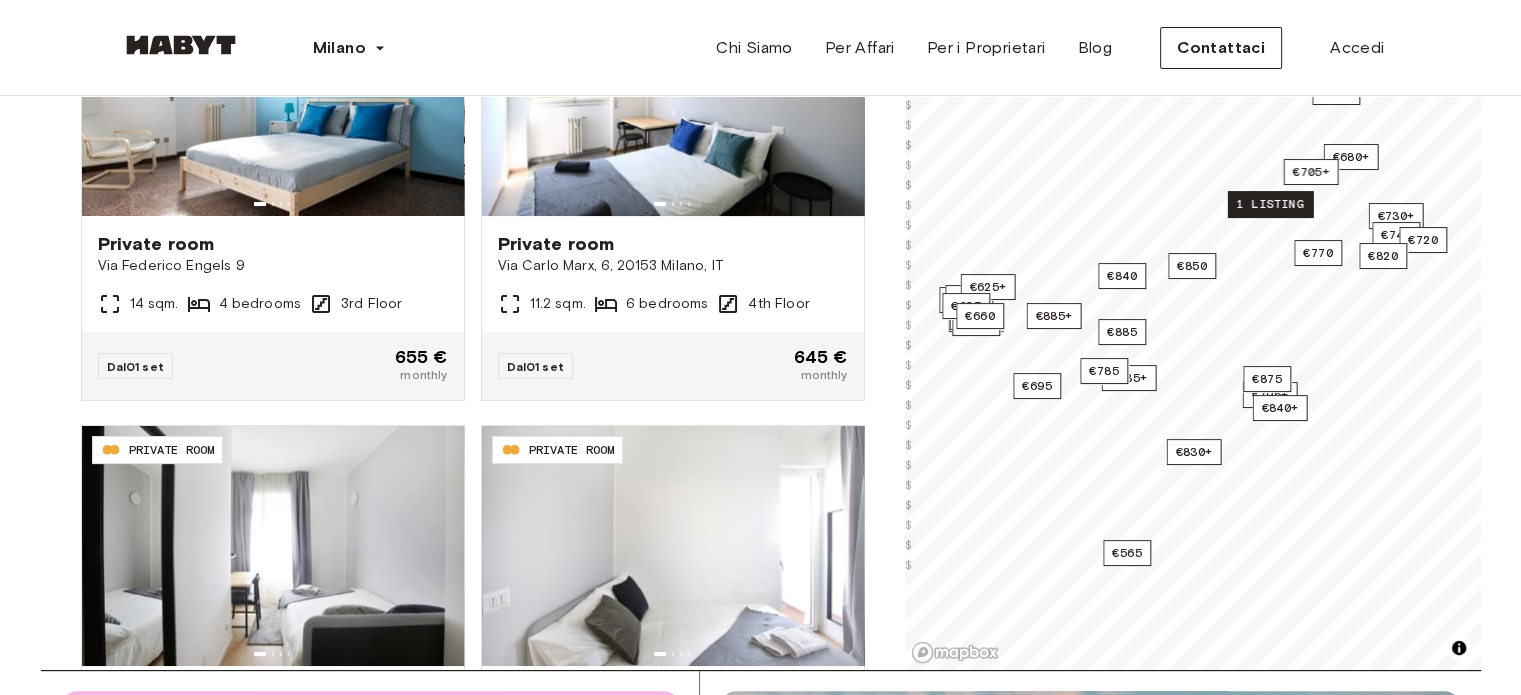 click on "1 listing" at bounding box center [1269, 204] 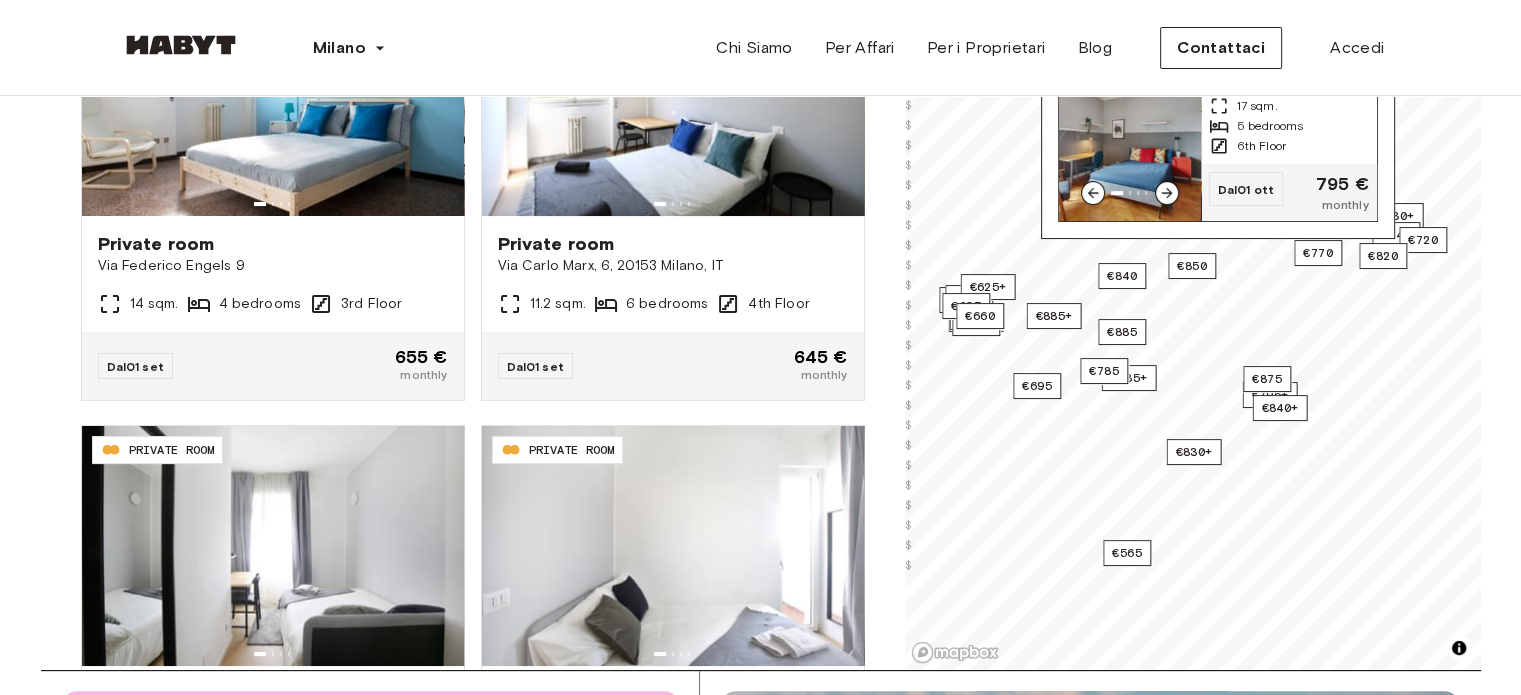 click at bounding box center [1130, 140] 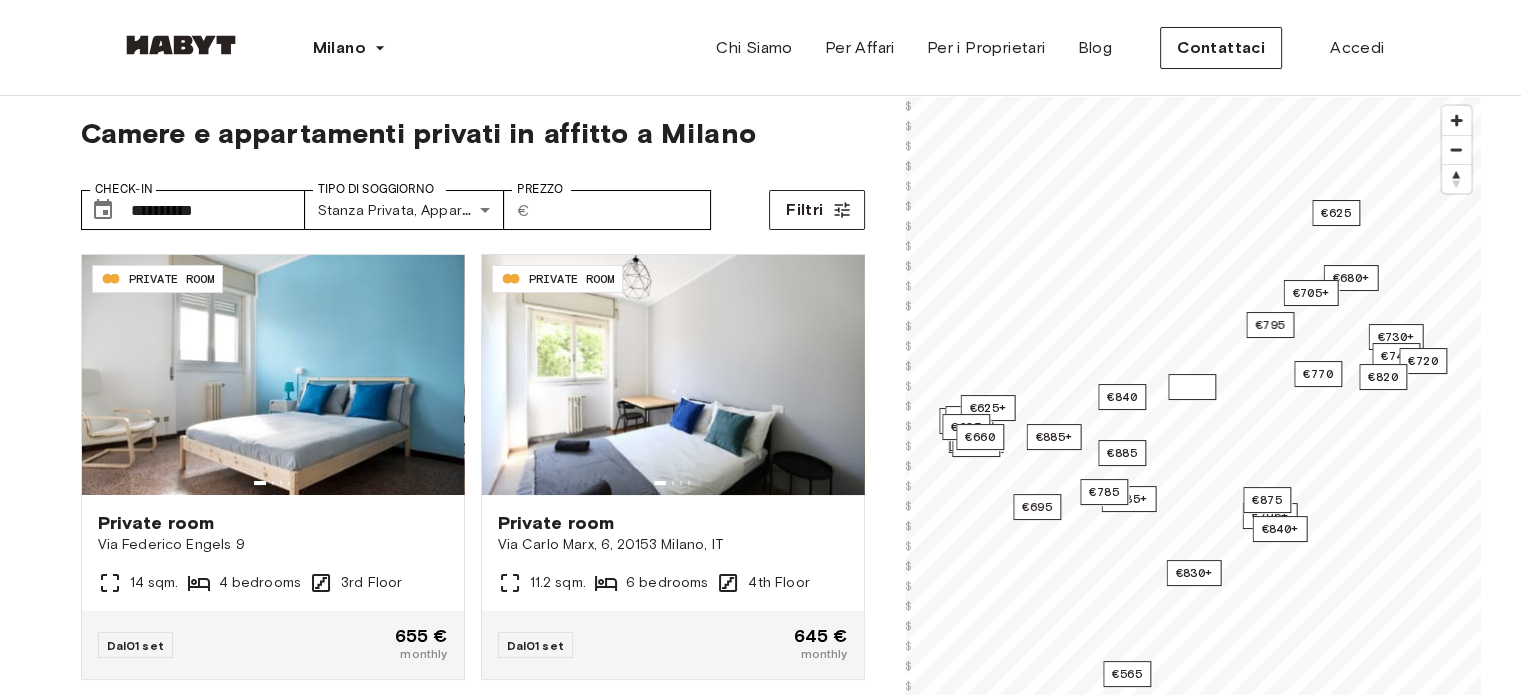 scroll, scrollTop: 0, scrollLeft: 0, axis: both 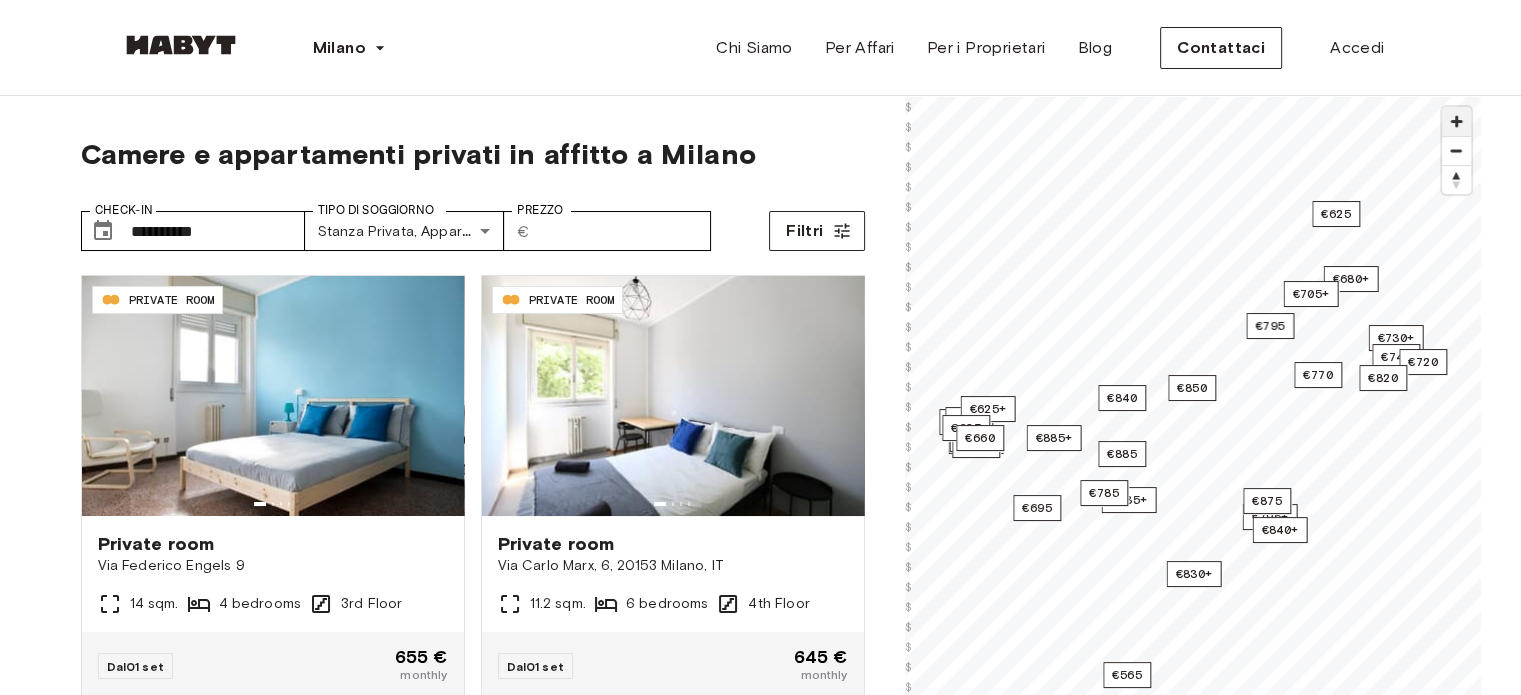click at bounding box center (1456, 121) 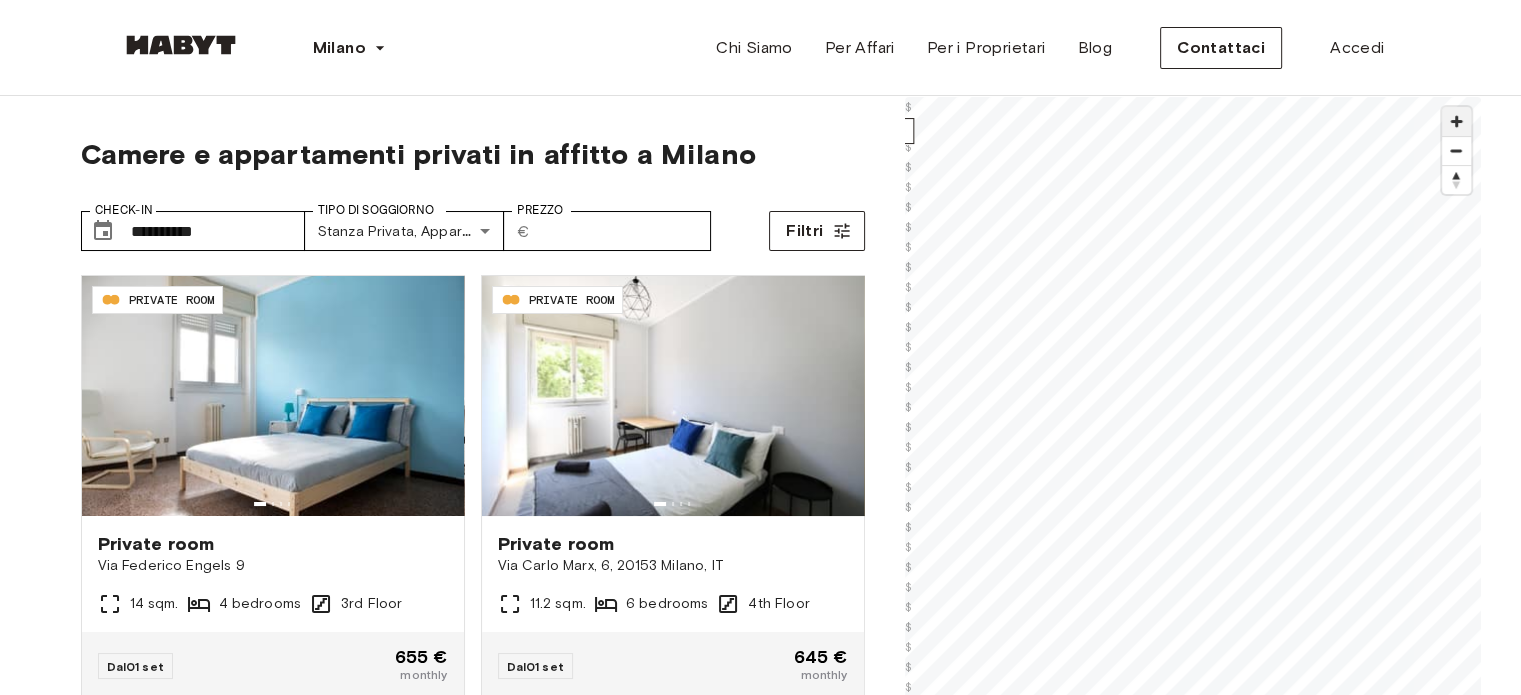 click at bounding box center [1456, 121] 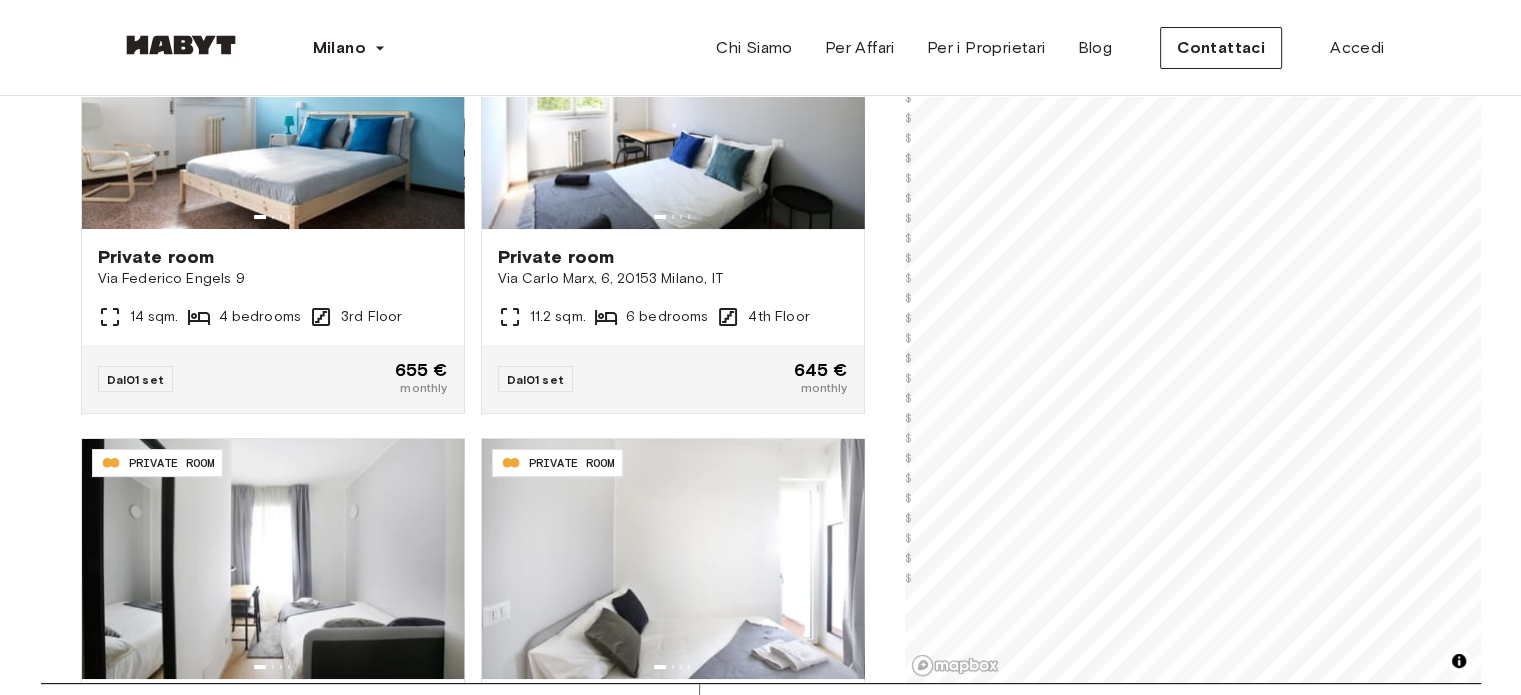 scroll, scrollTop: 300, scrollLeft: 0, axis: vertical 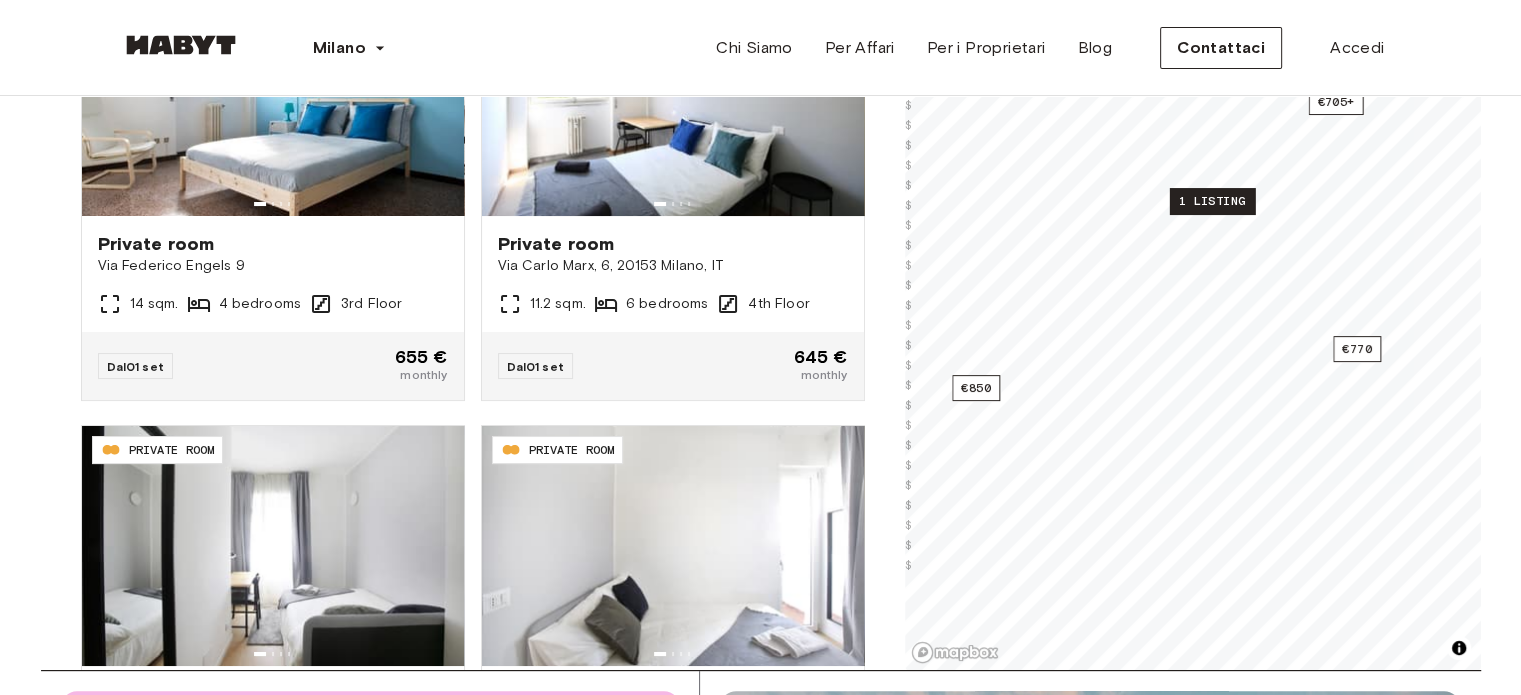 click on "1 listing" at bounding box center (1211, 201) 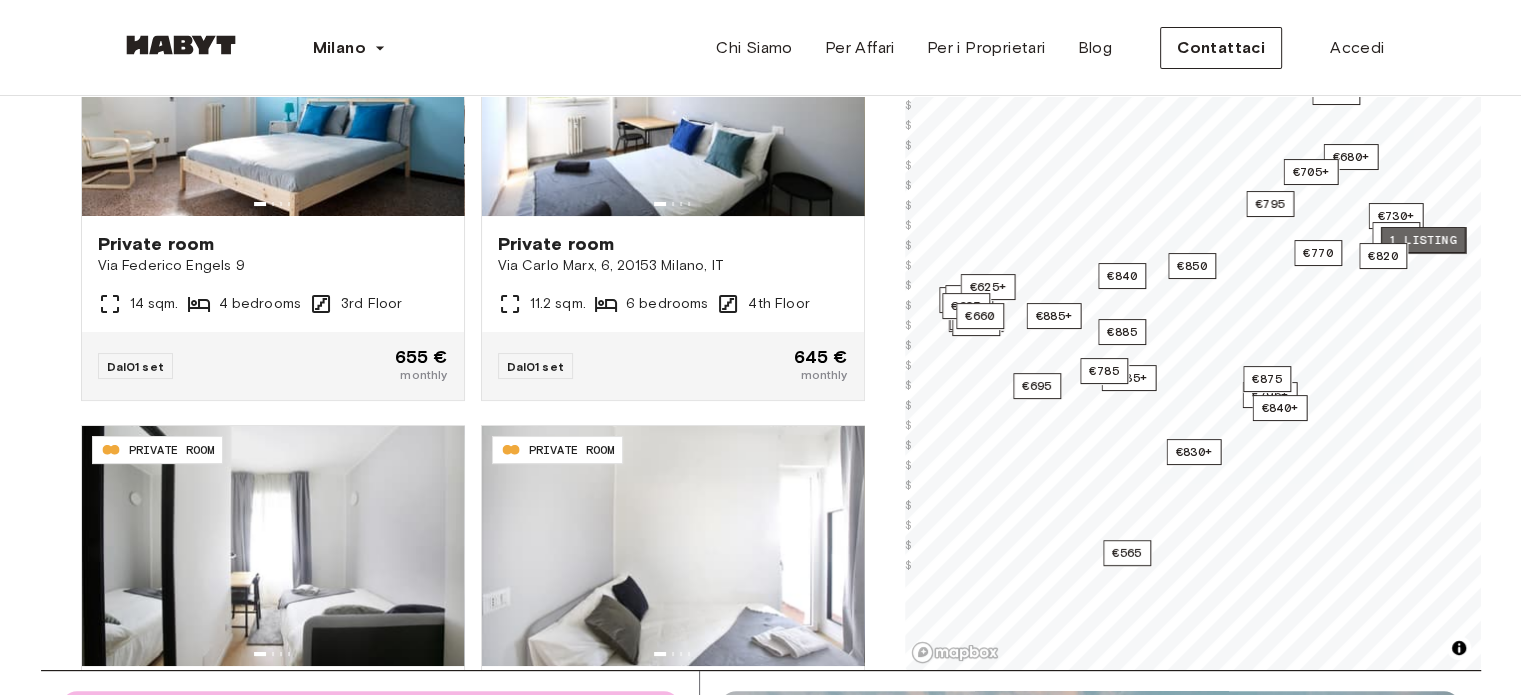 click on "1 listing" at bounding box center [1422, 240] 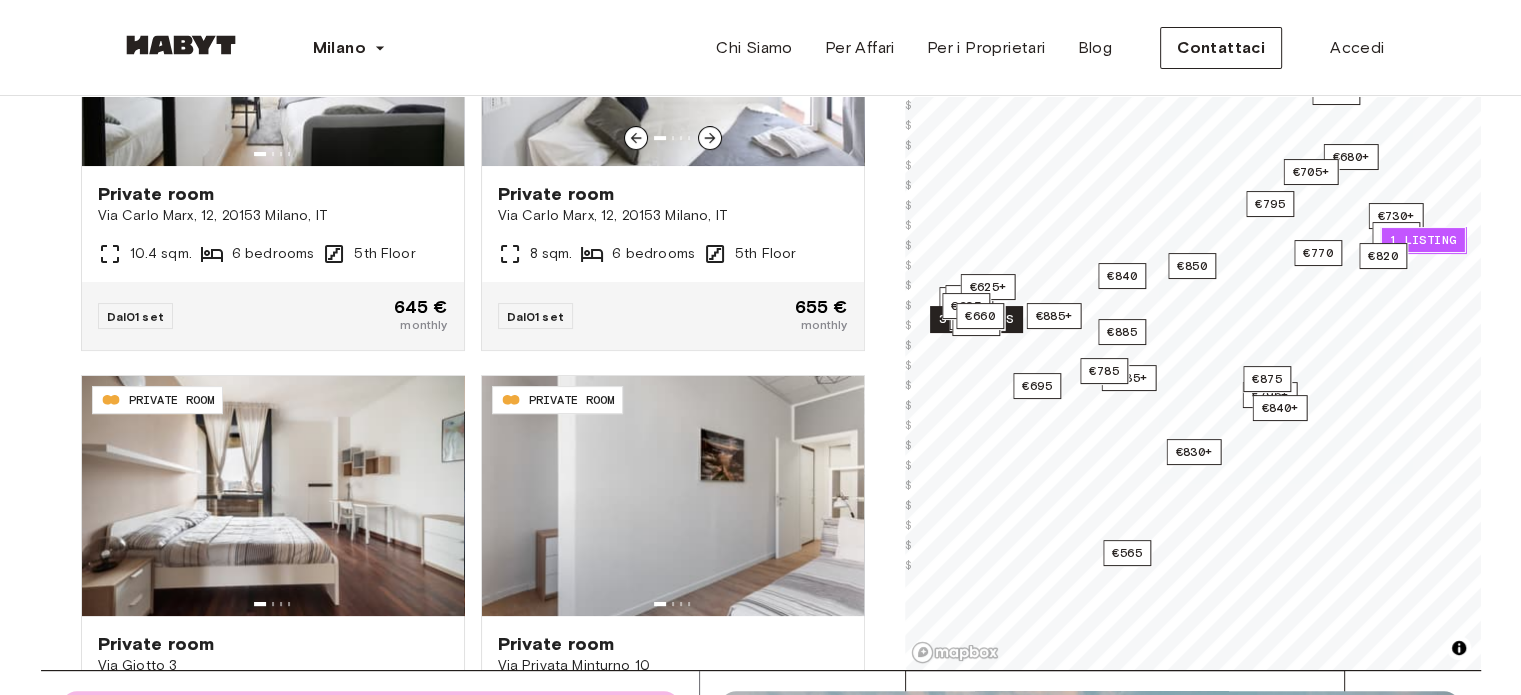 scroll, scrollTop: 0, scrollLeft: 0, axis: both 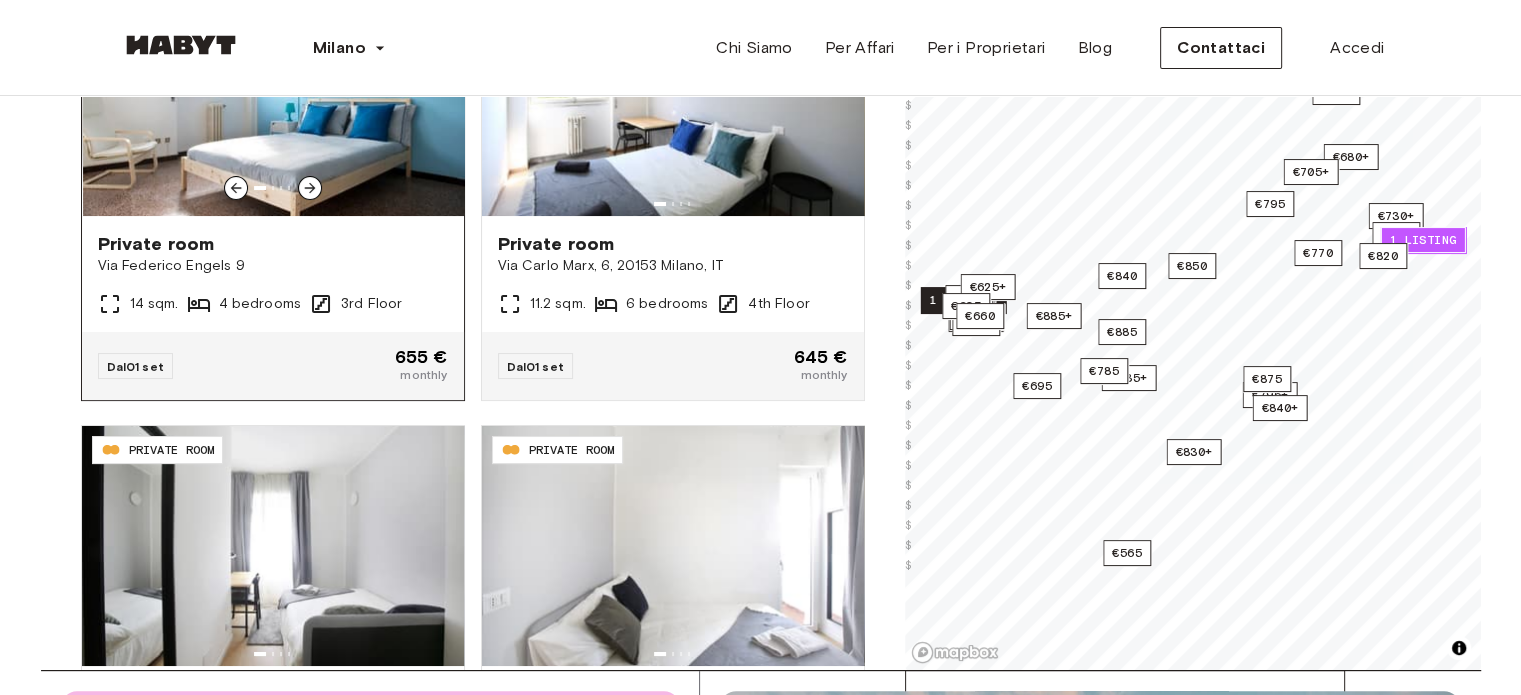 click at bounding box center [274, 96] 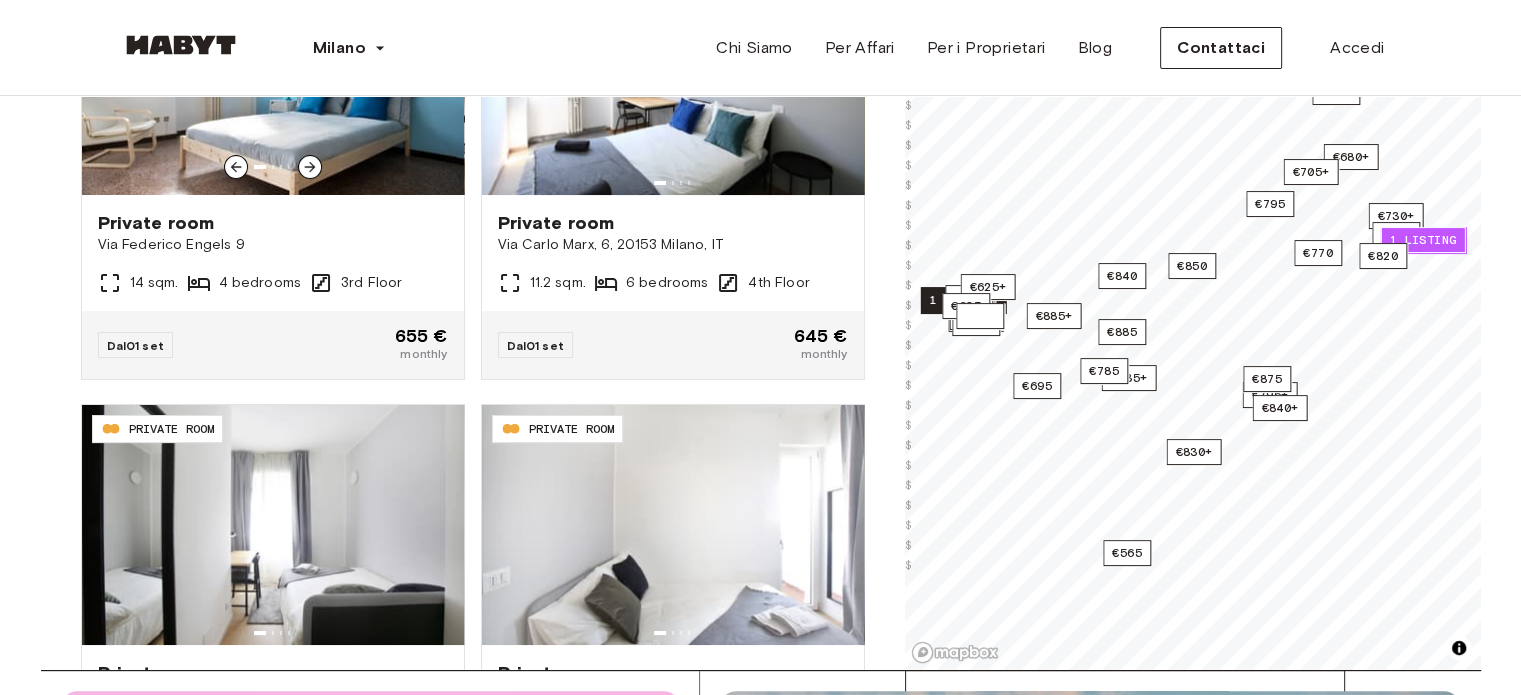 scroll, scrollTop: 0, scrollLeft: 0, axis: both 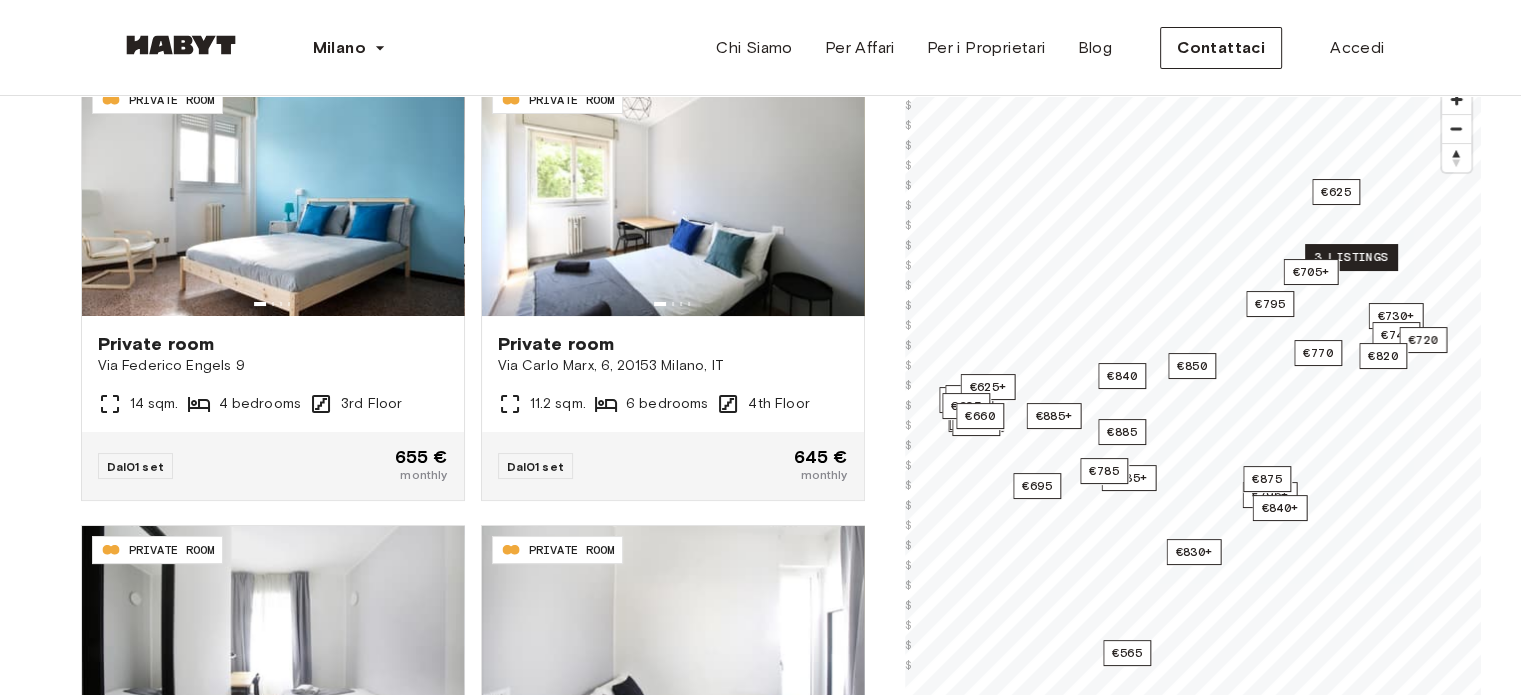 click on "3 listings" at bounding box center (1351, 257) 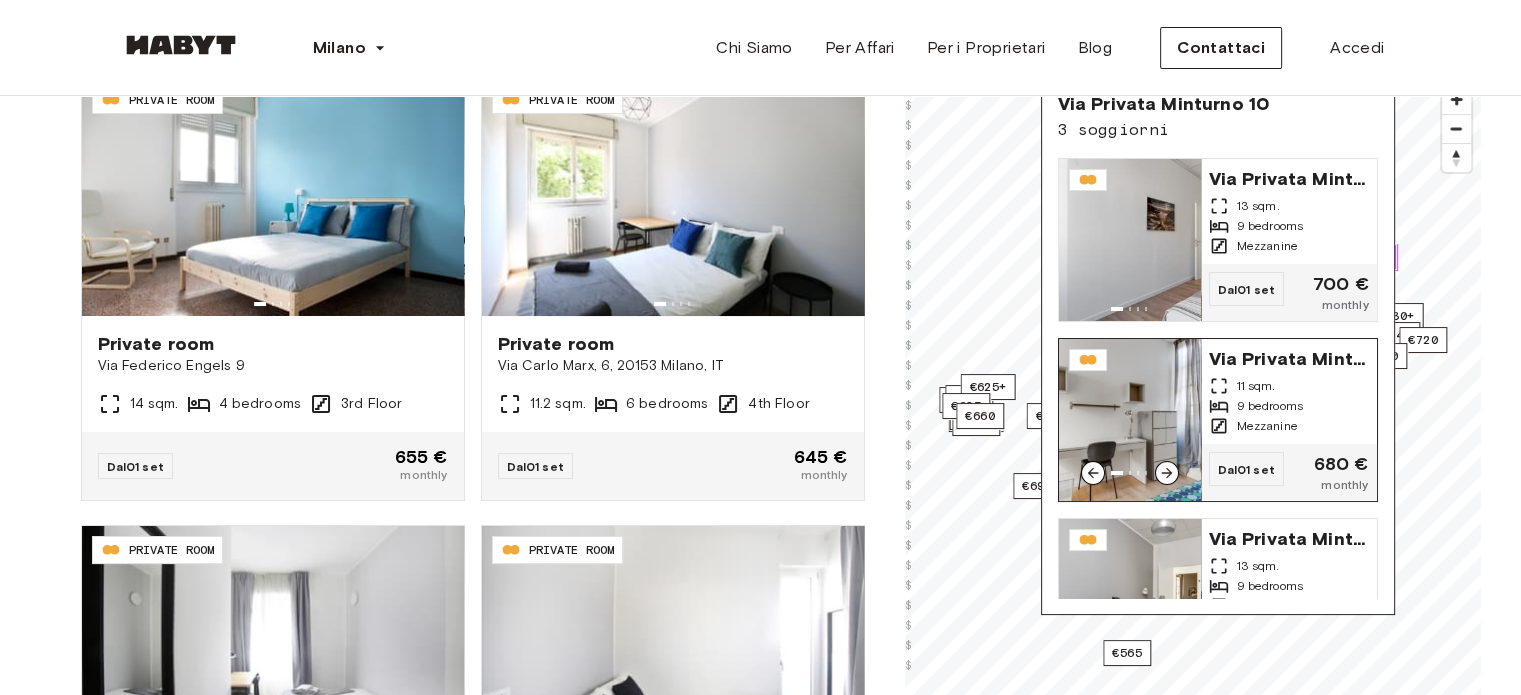 scroll, scrollTop: 81, scrollLeft: 0, axis: vertical 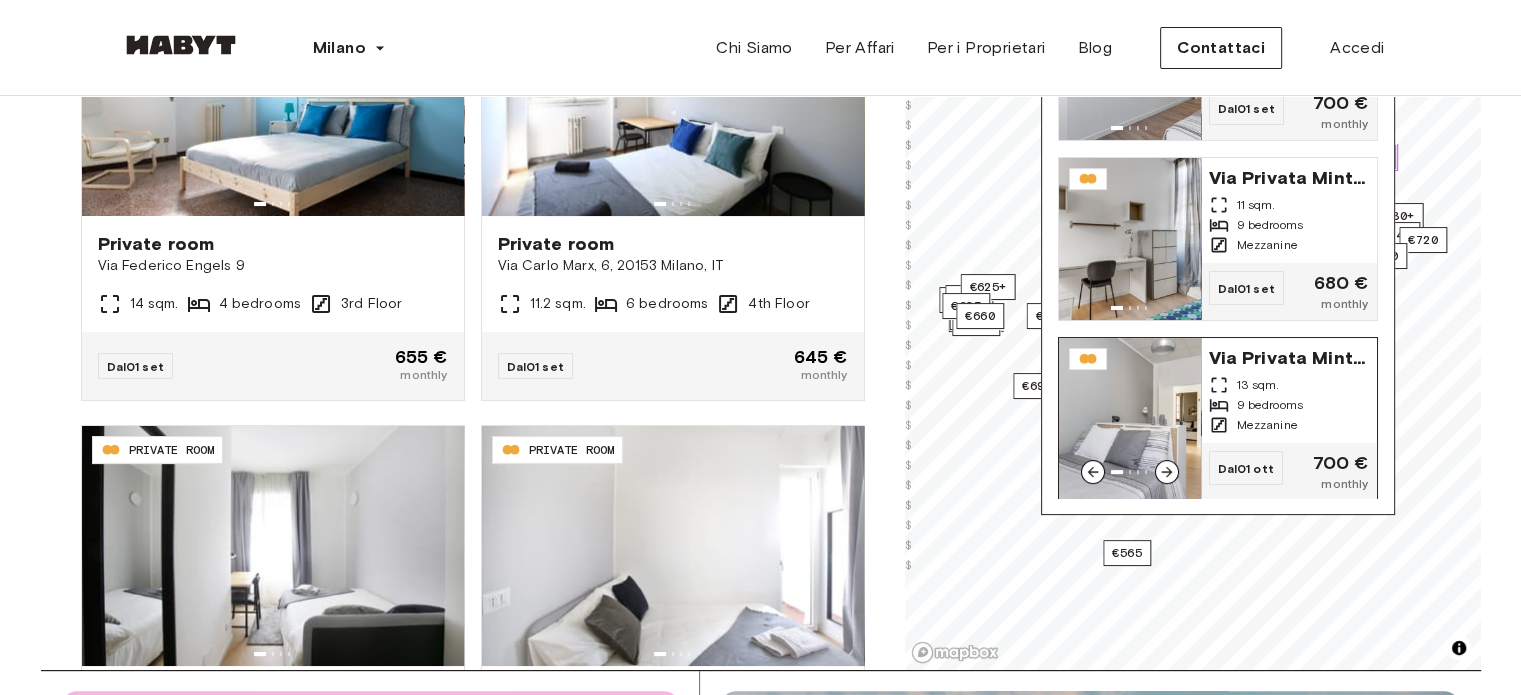 click at bounding box center (1130, 419) 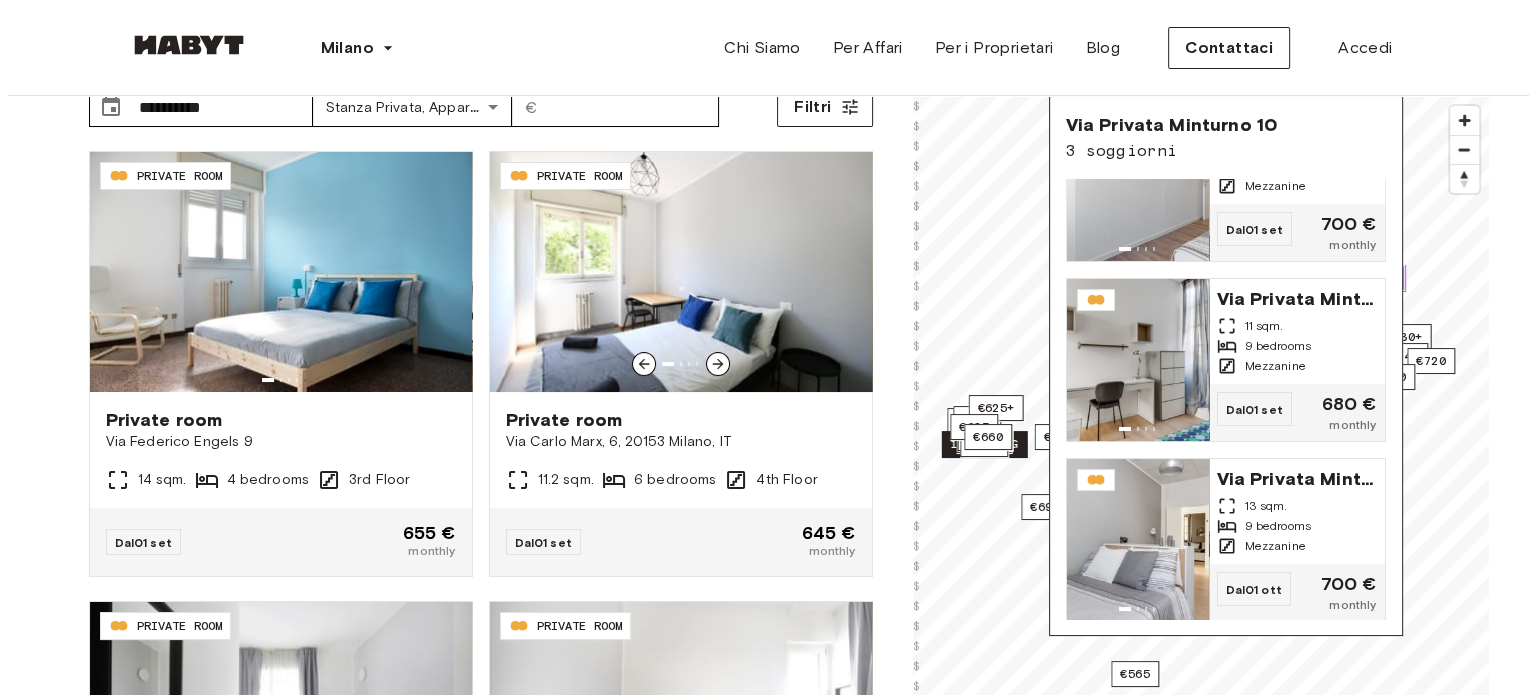scroll, scrollTop: 0, scrollLeft: 0, axis: both 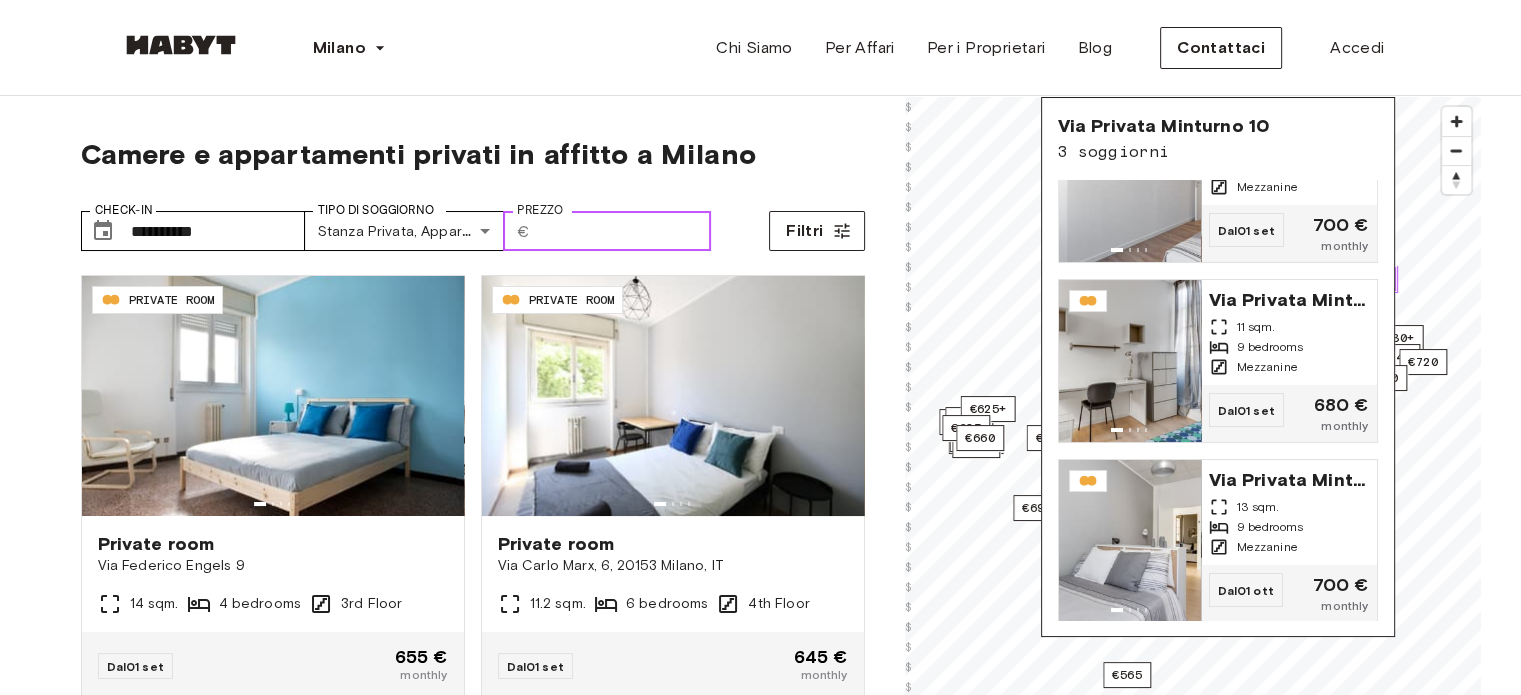 click on "Prezzo" at bounding box center (624, 231) 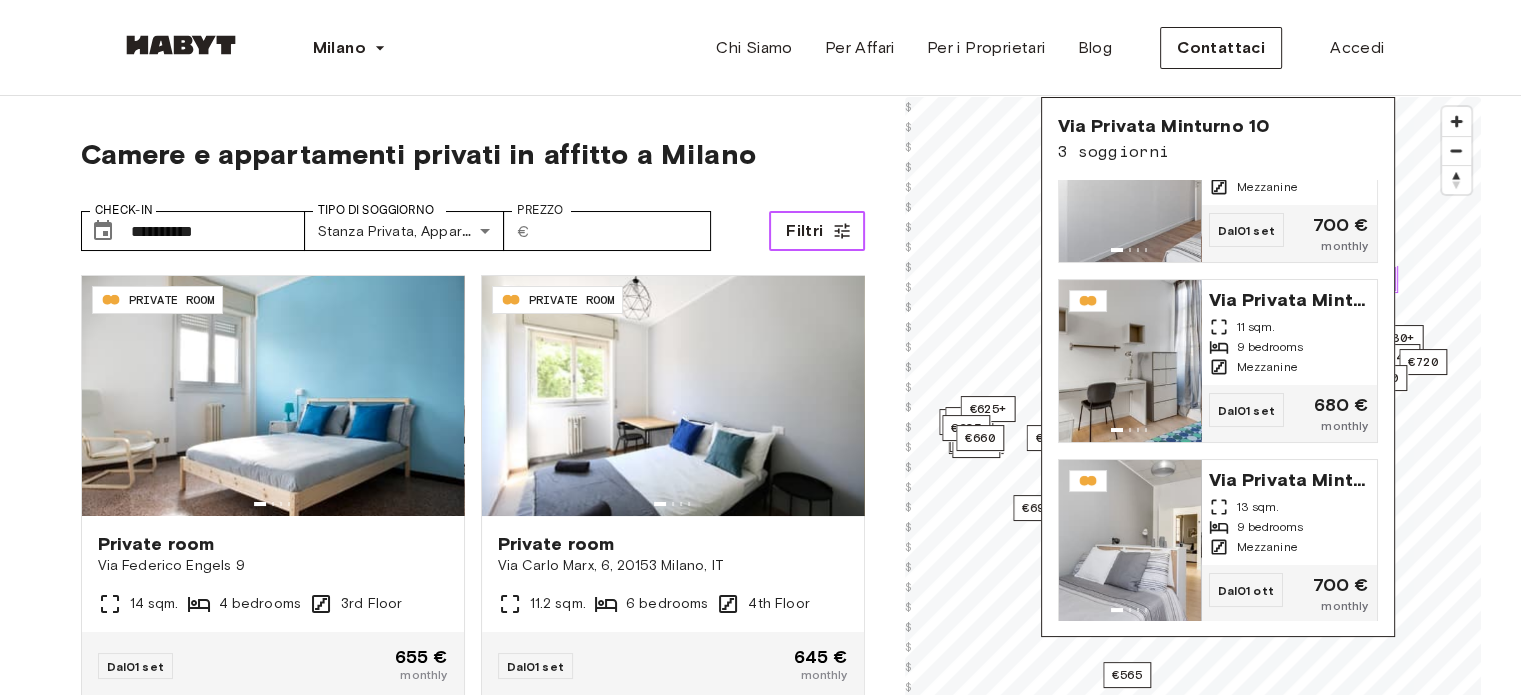 click on "Filtri" at bounding box center [816, 231] 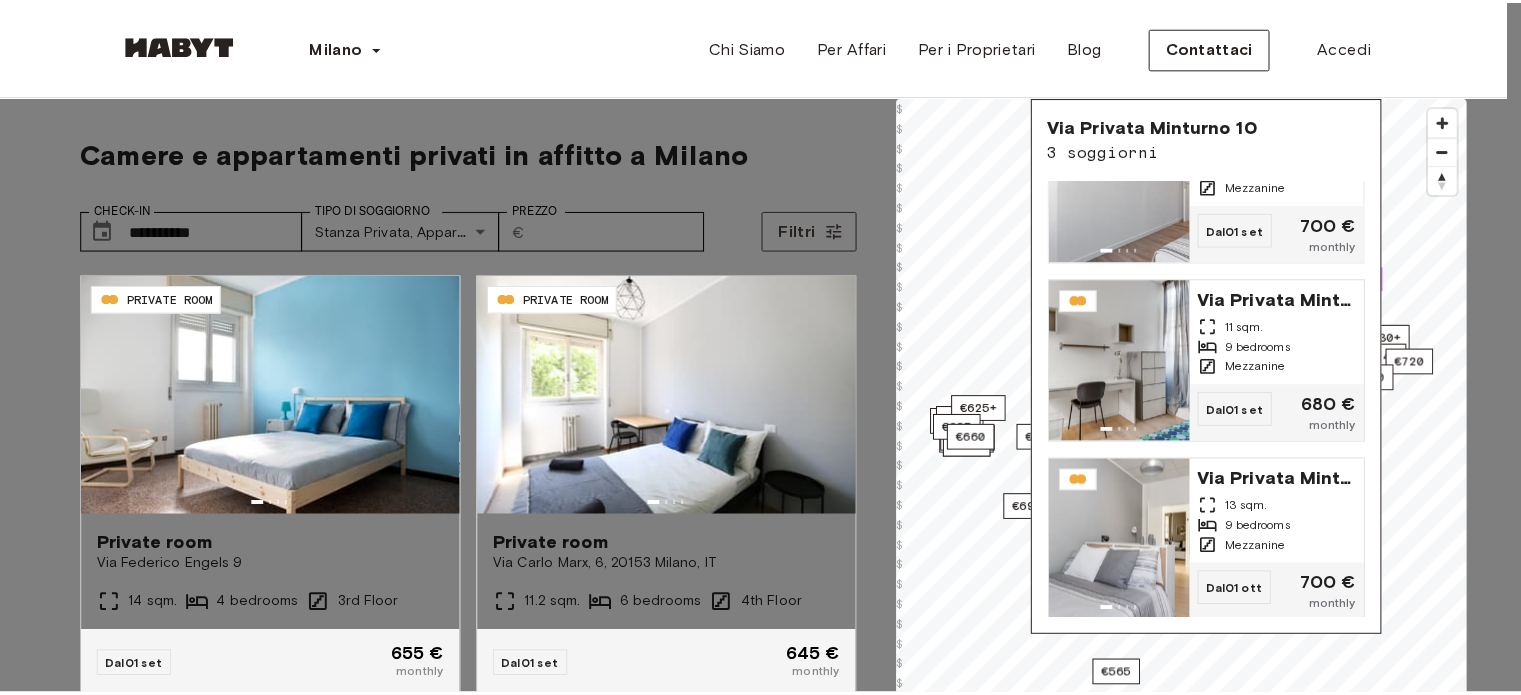 scroll, scrollTop: 0, scrollLeft: 0, axis: both 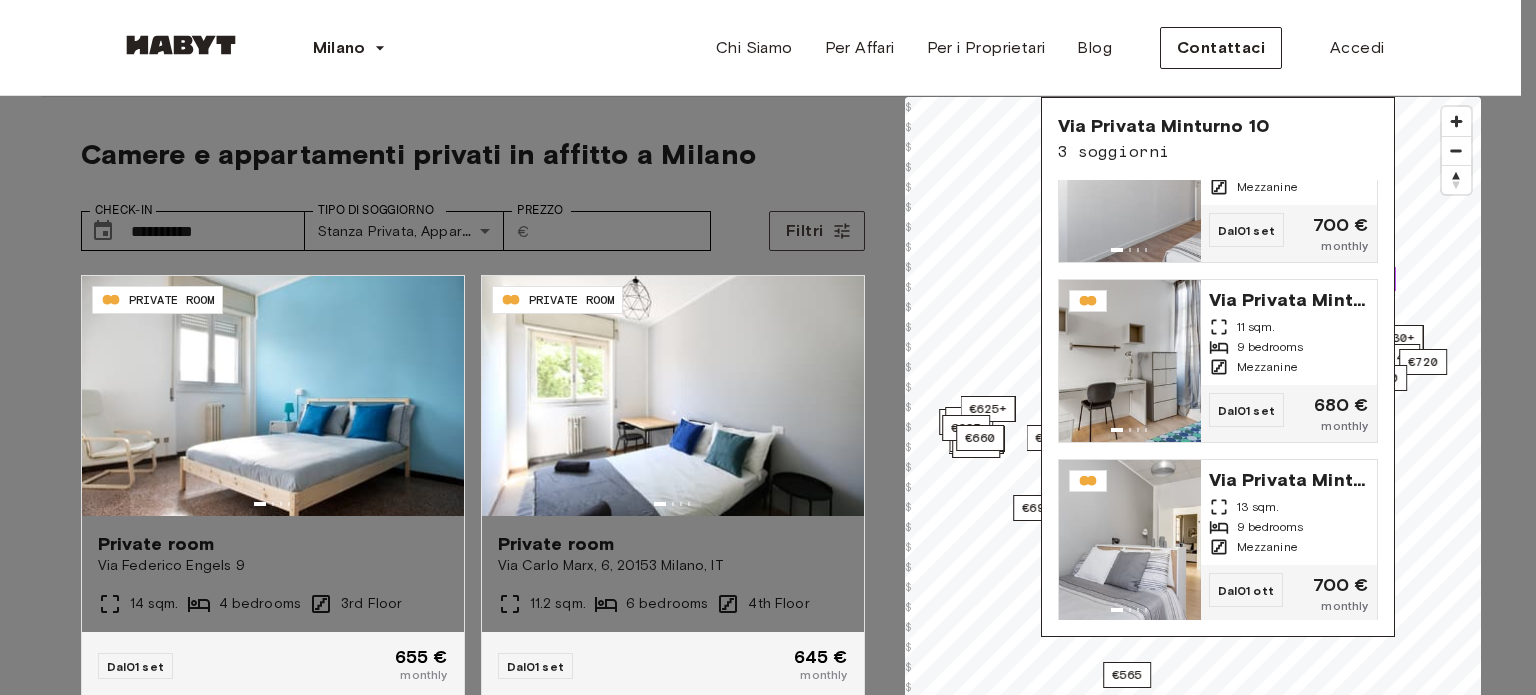 click on "**********" at bounding box center (137, 4825) 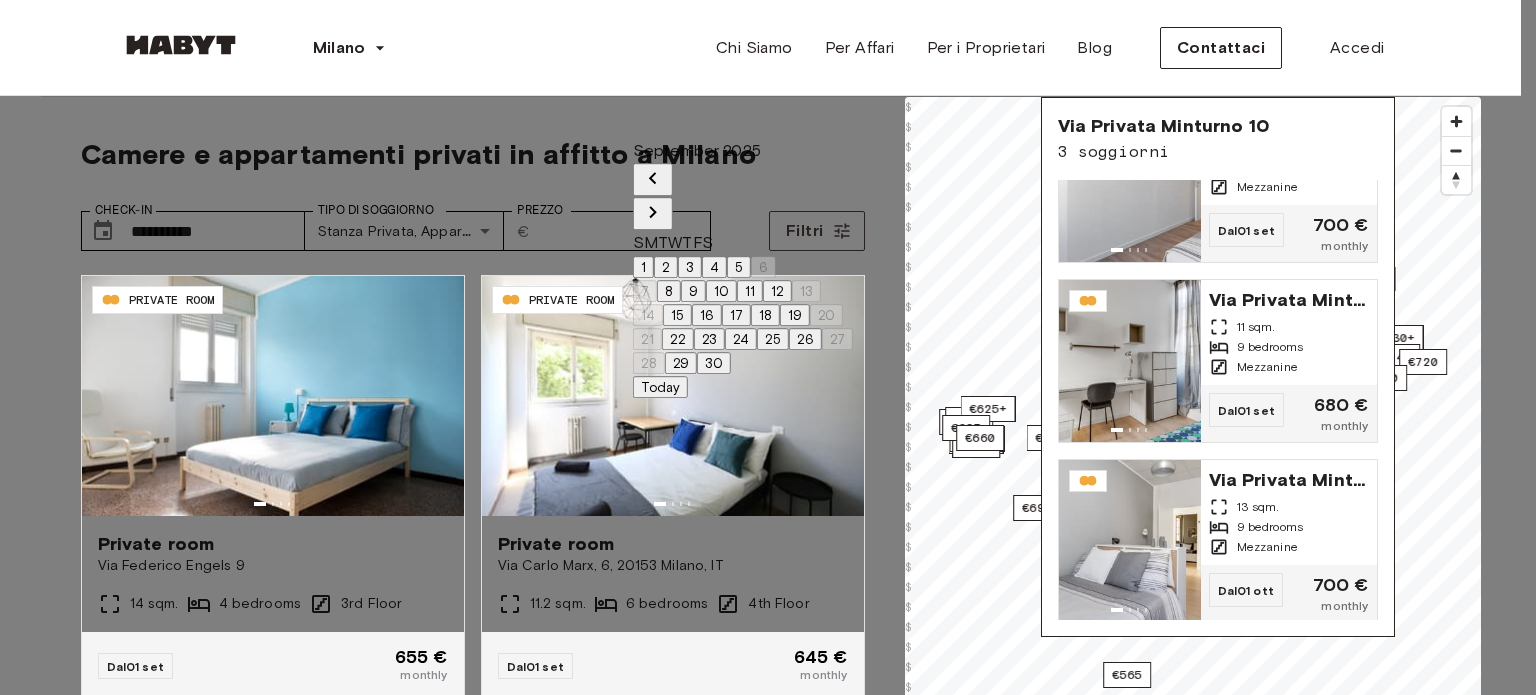 click on "**********" at bounding box center [137, 4825] 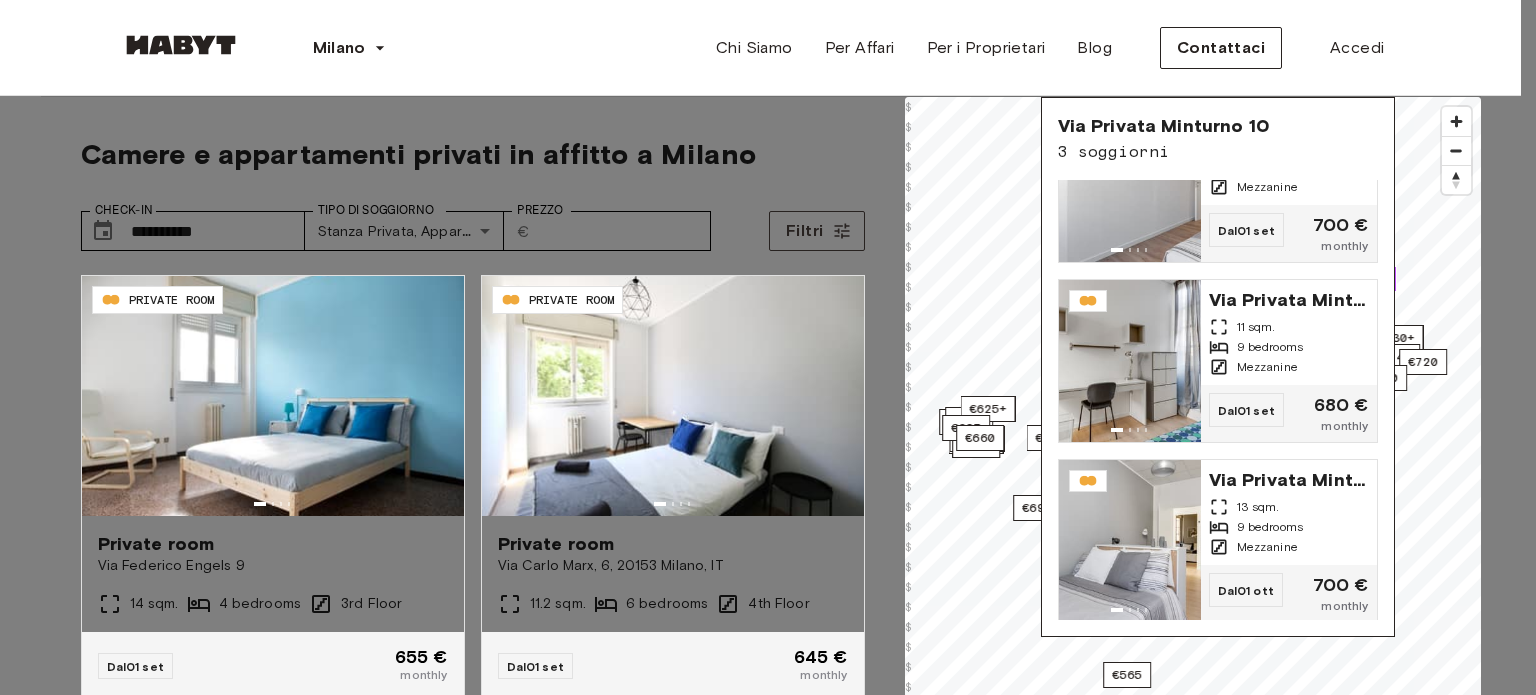 click 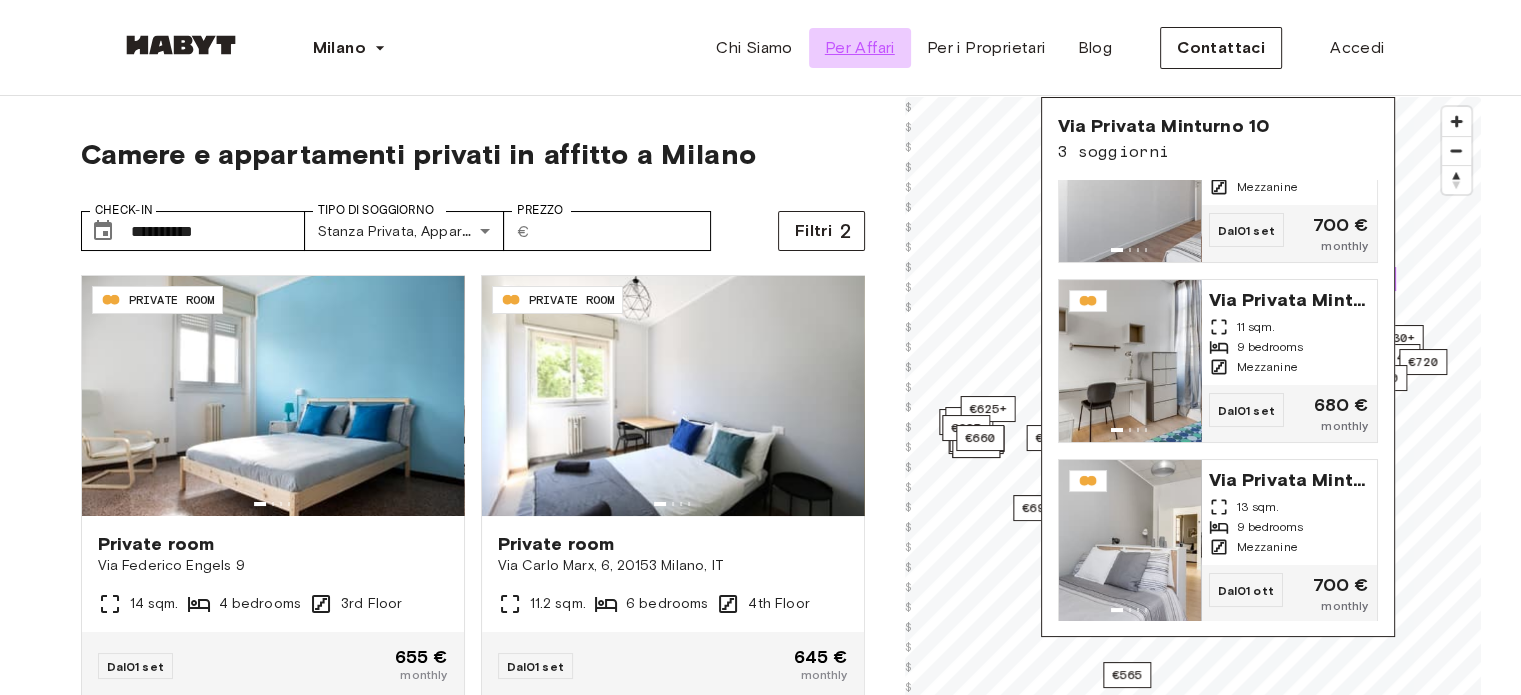click on "Per Affari" at bounding box center (860, 48) 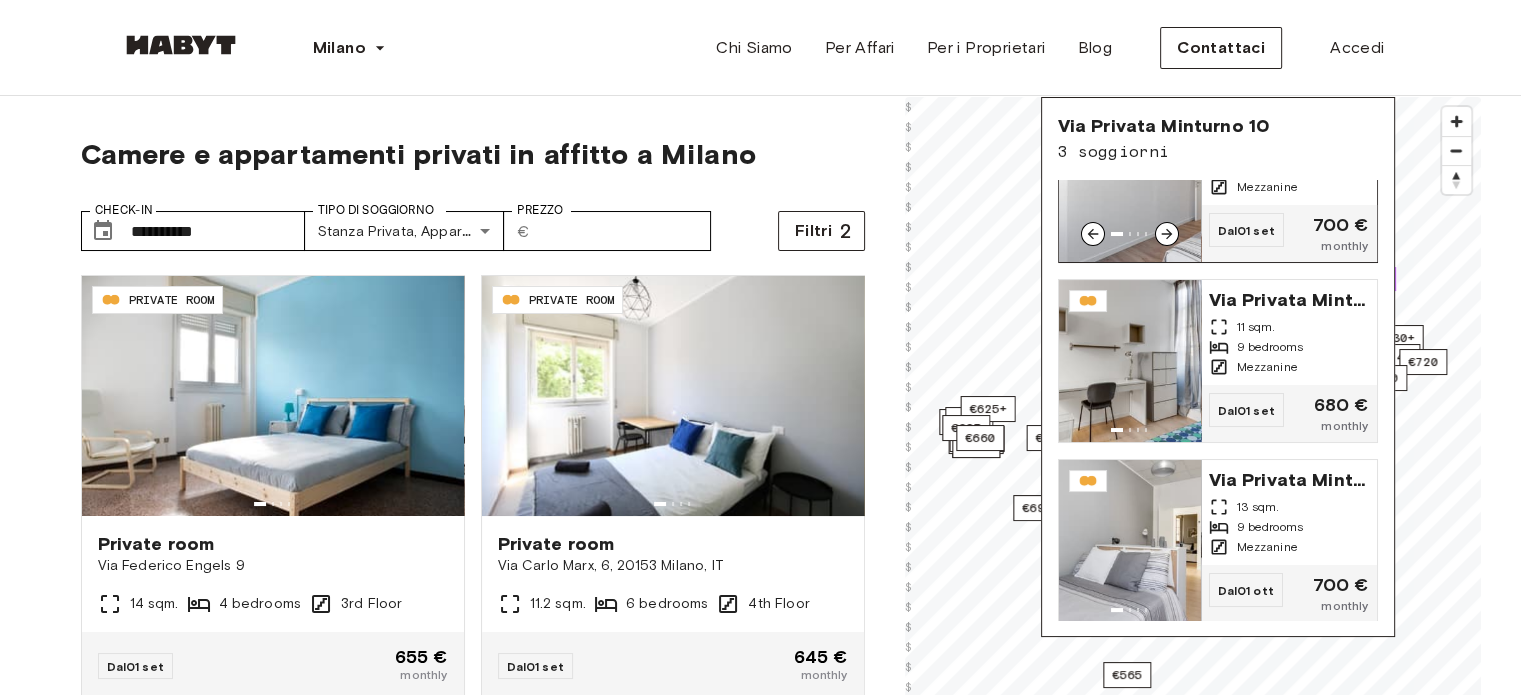 click 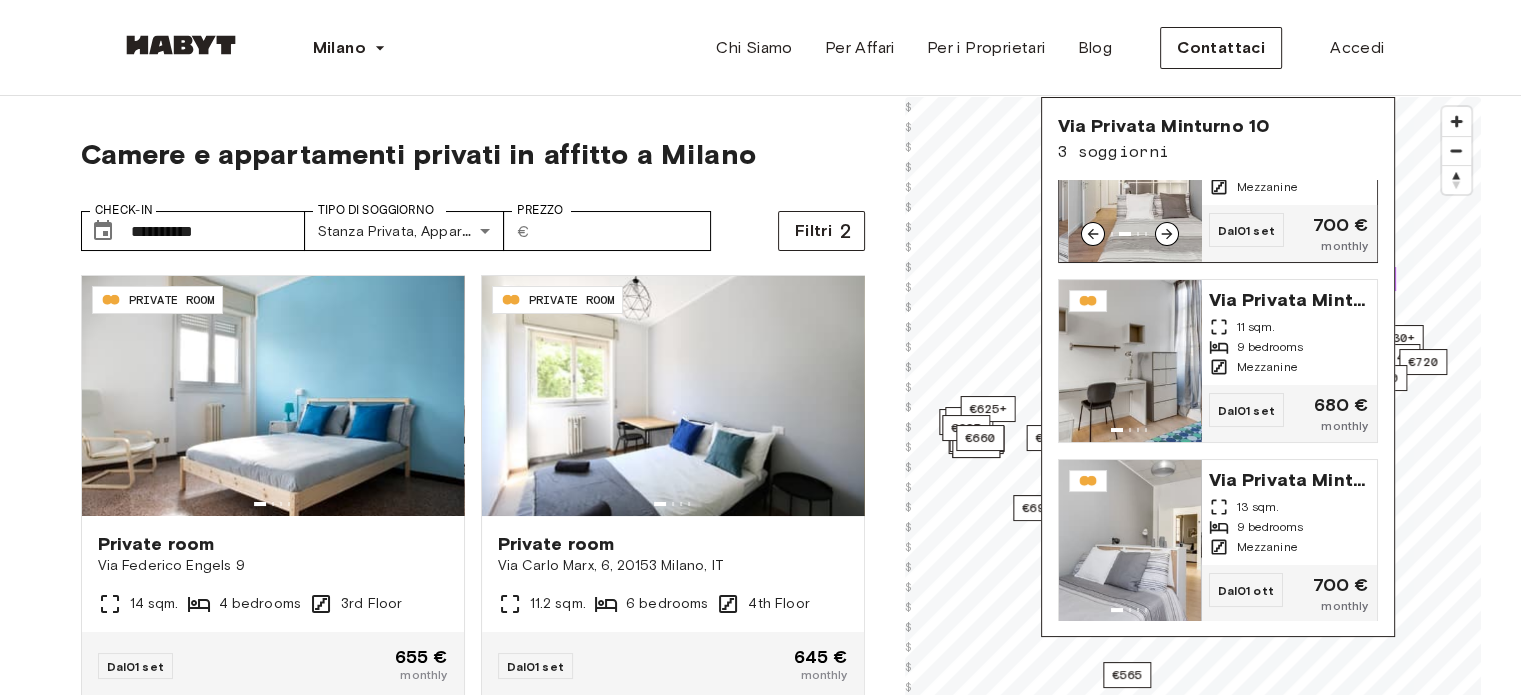 click 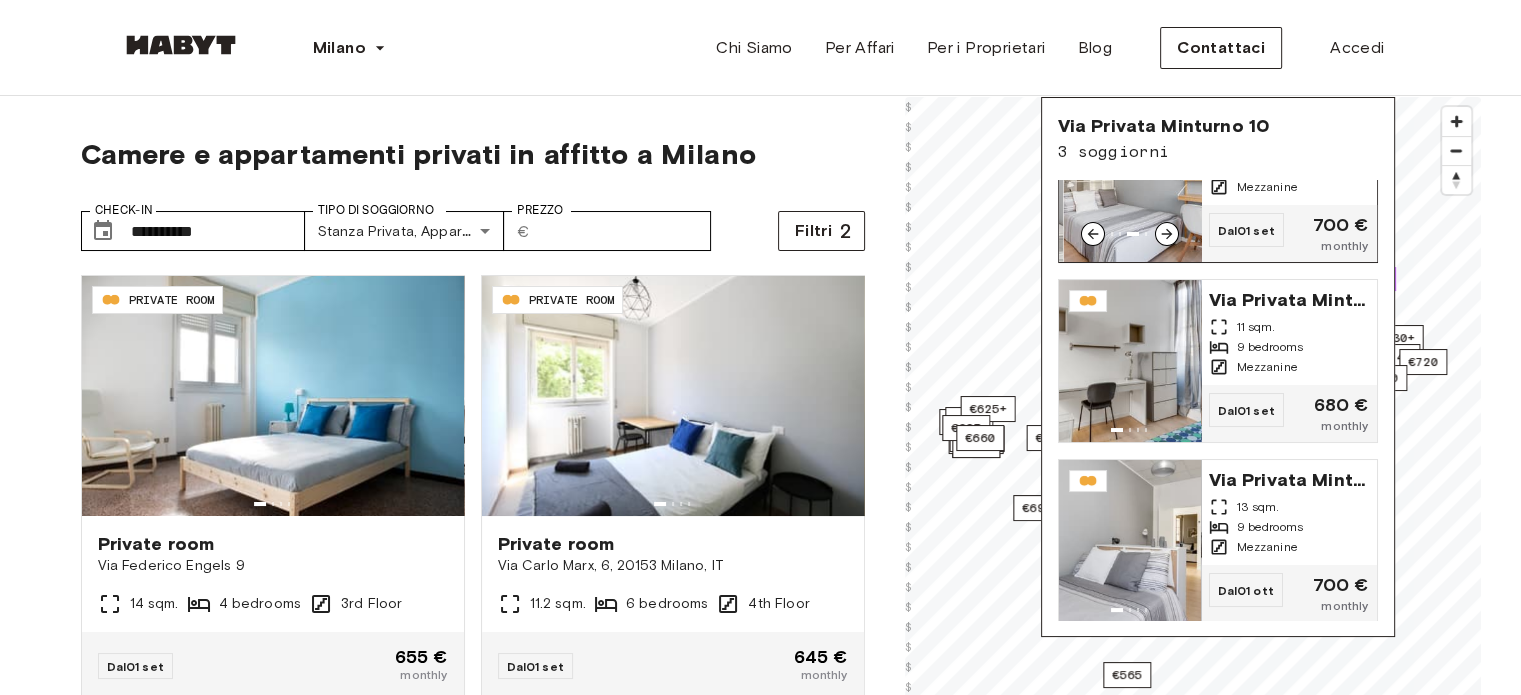 click 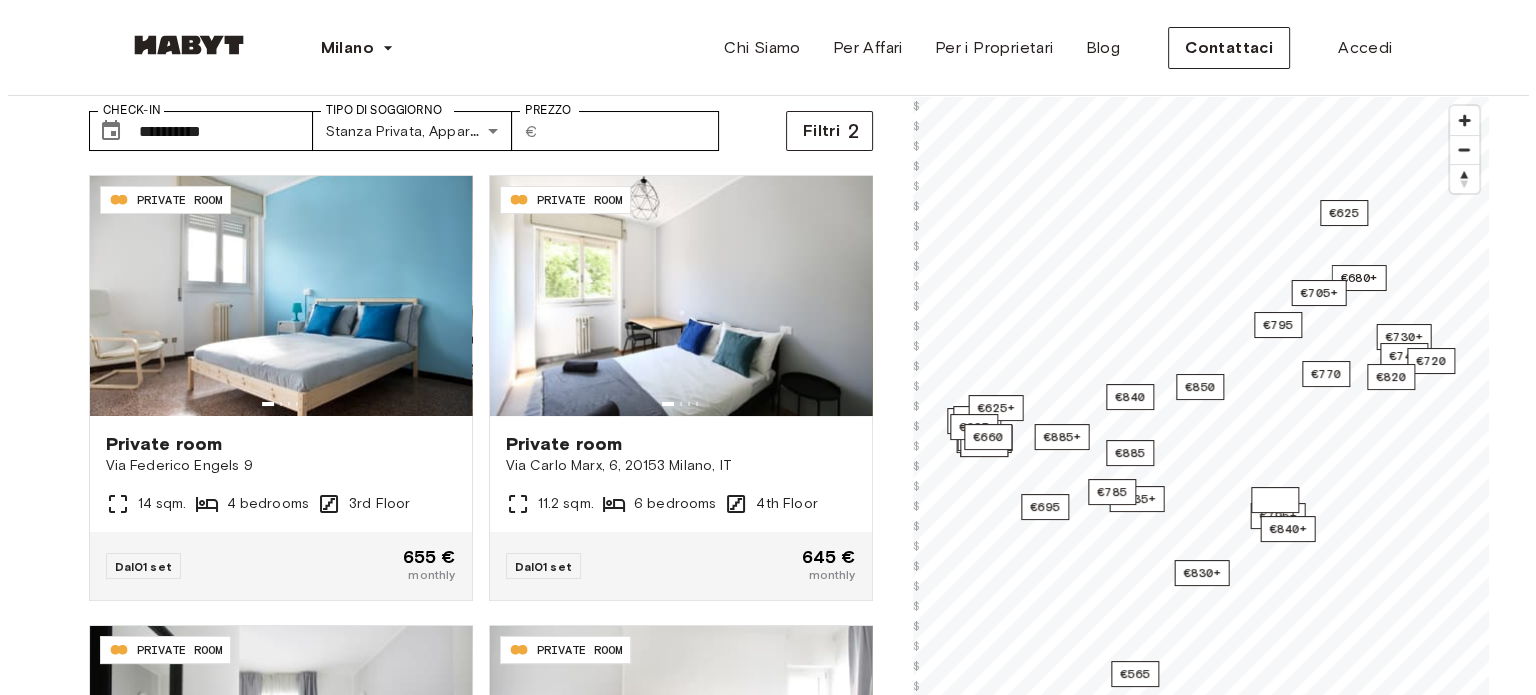 scroll, scrollTop: 0, scrollLeft: 0, axis: both 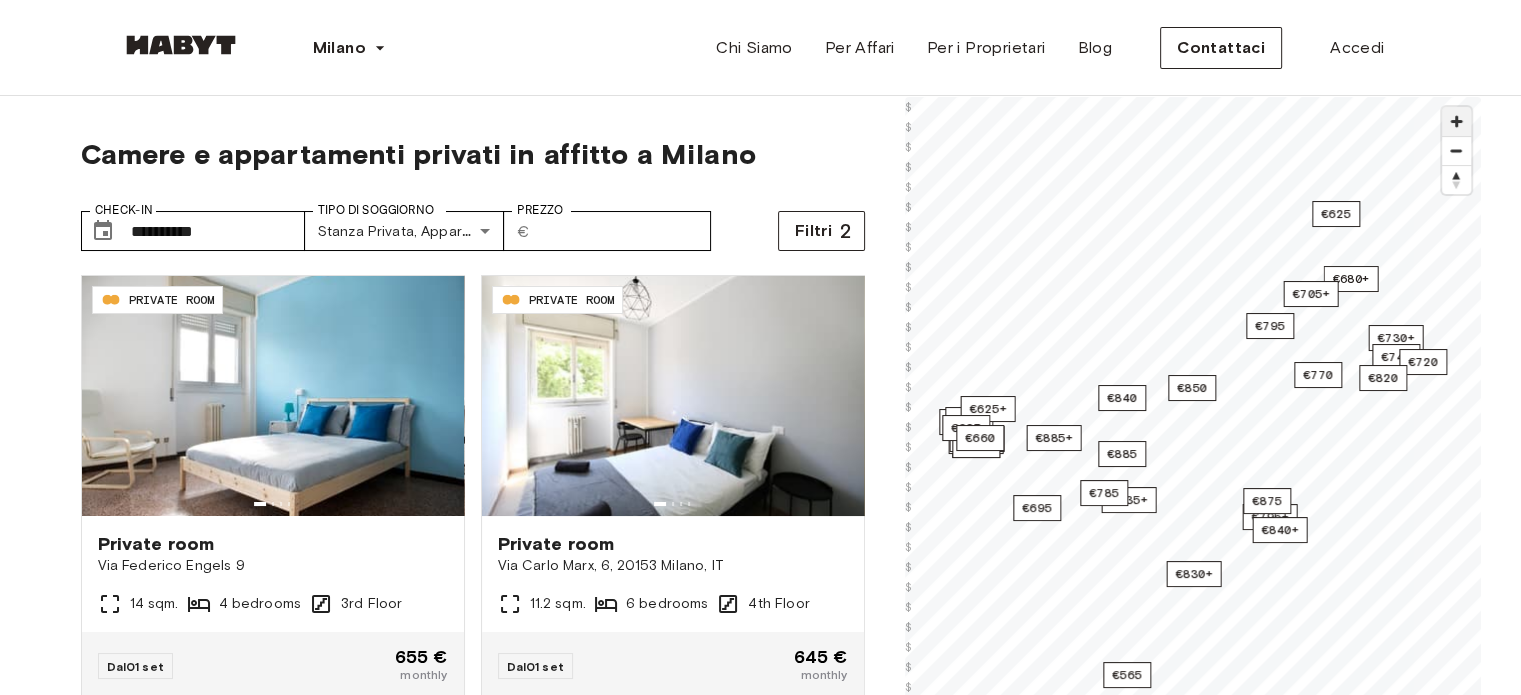 click at bounding box center (1456, 121) 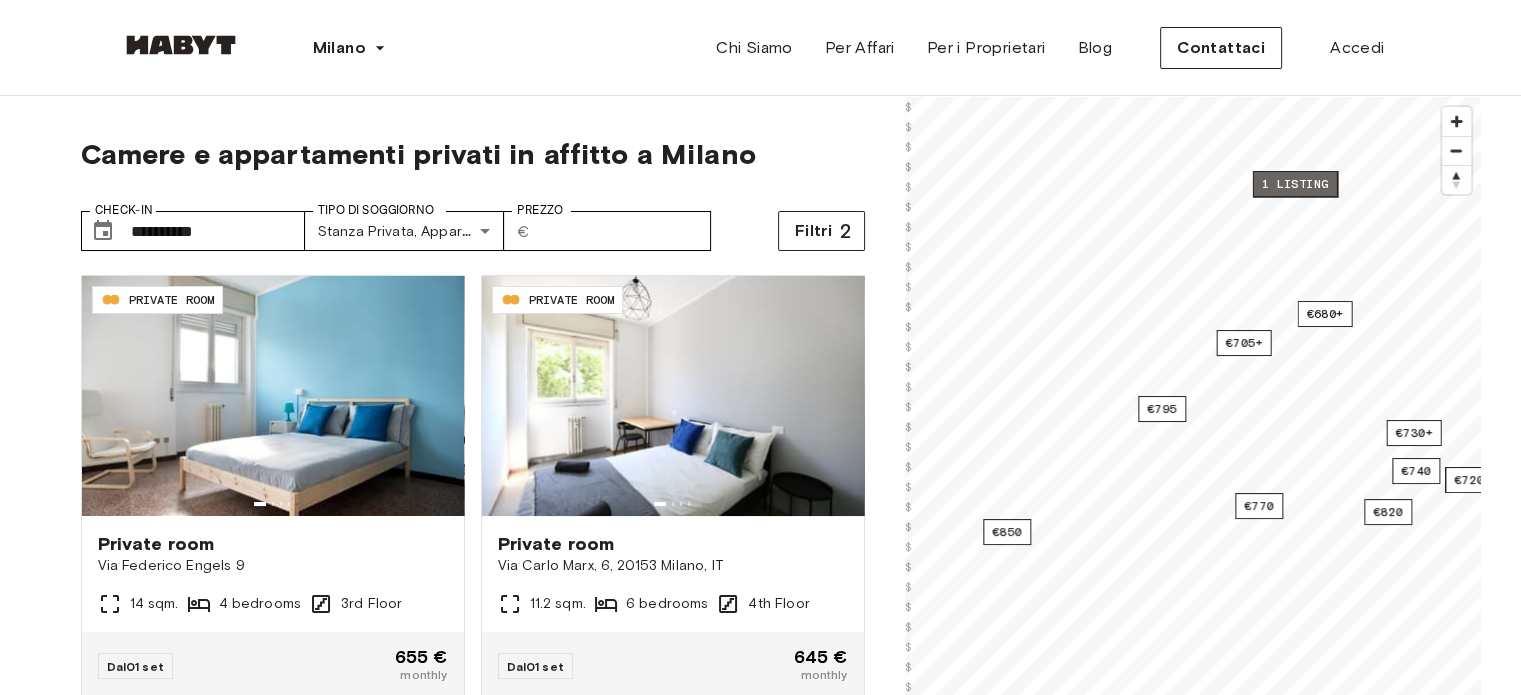 click on "1 listing" at bounding box center (1294, 184) 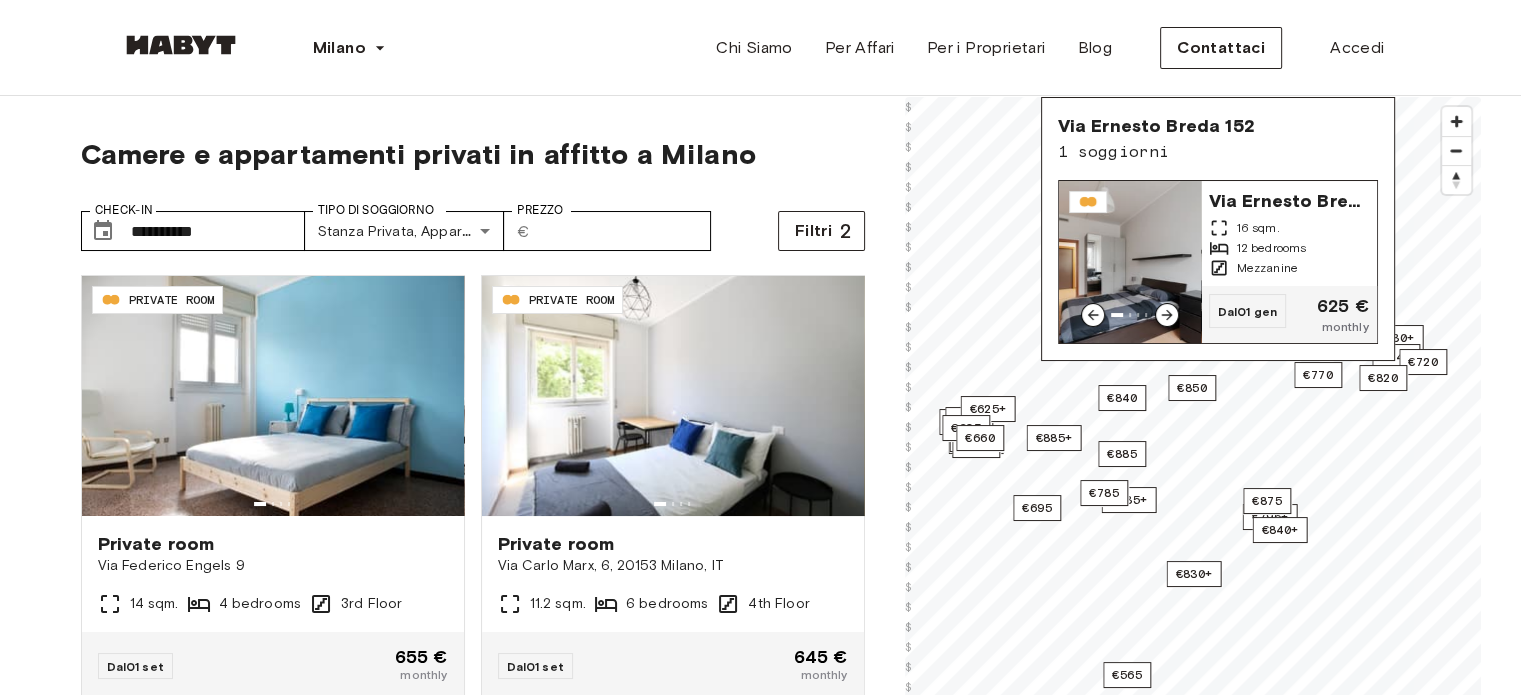 click 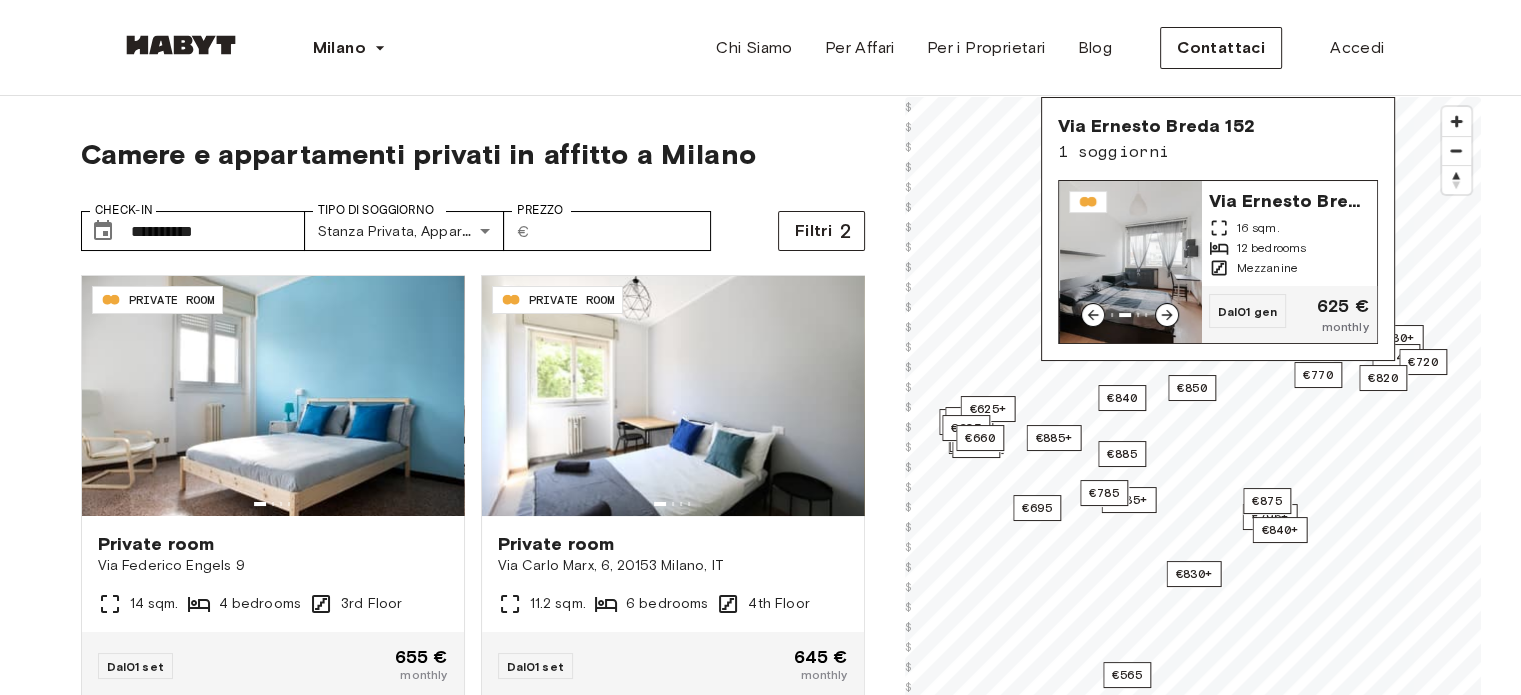 click 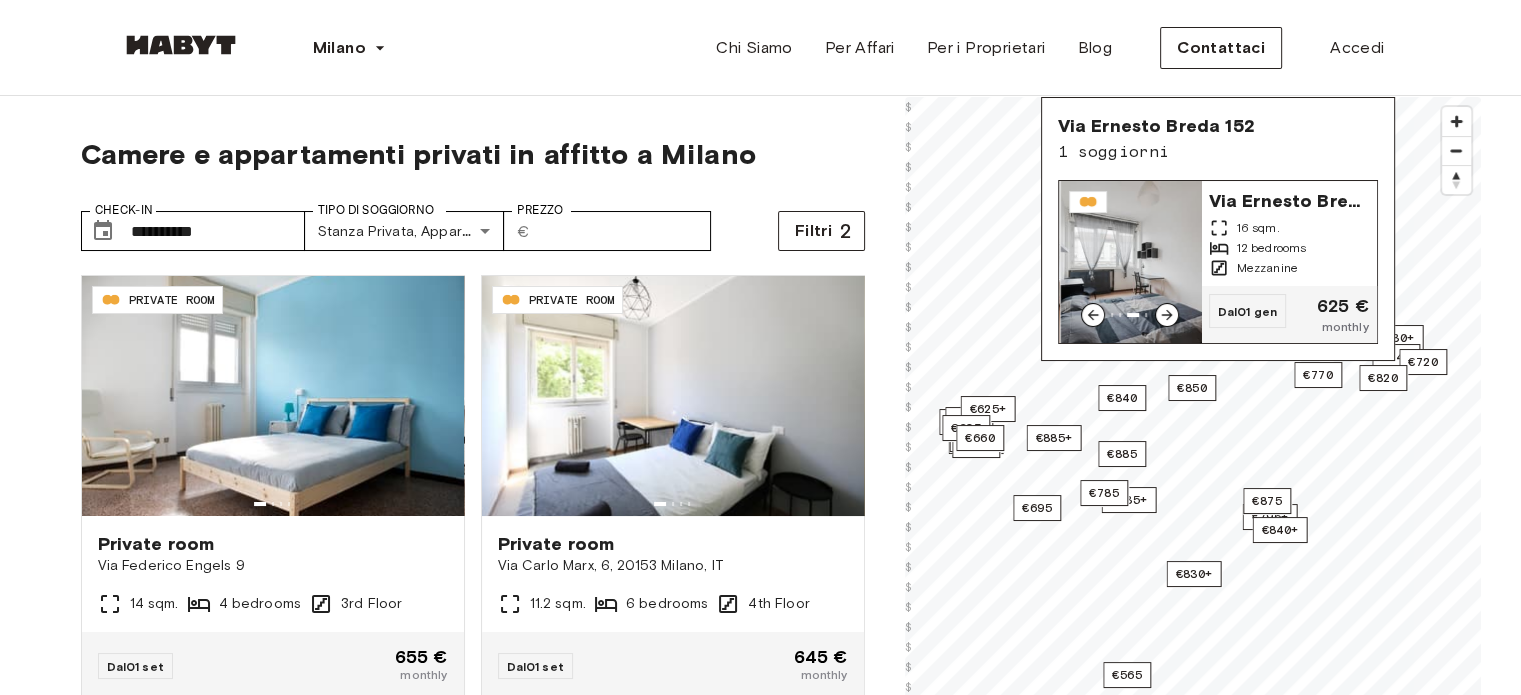 click 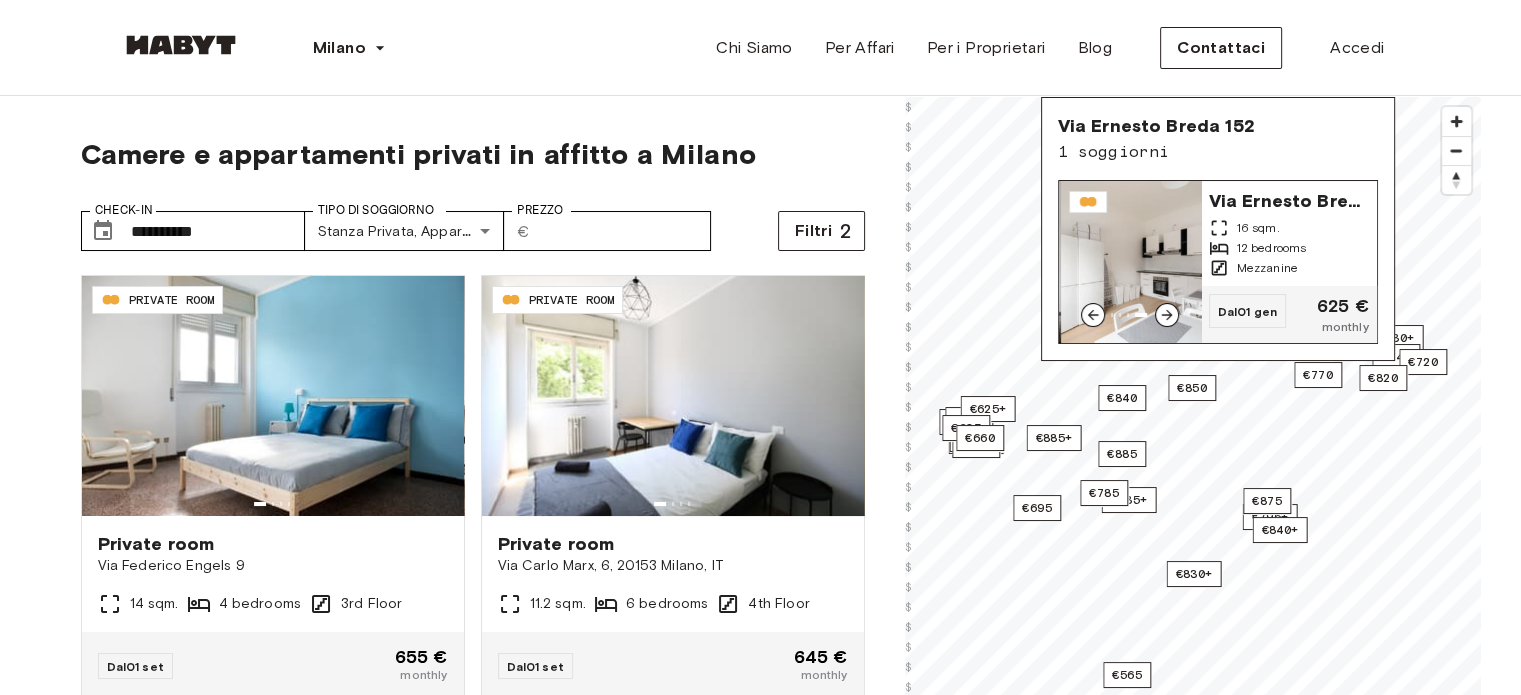click 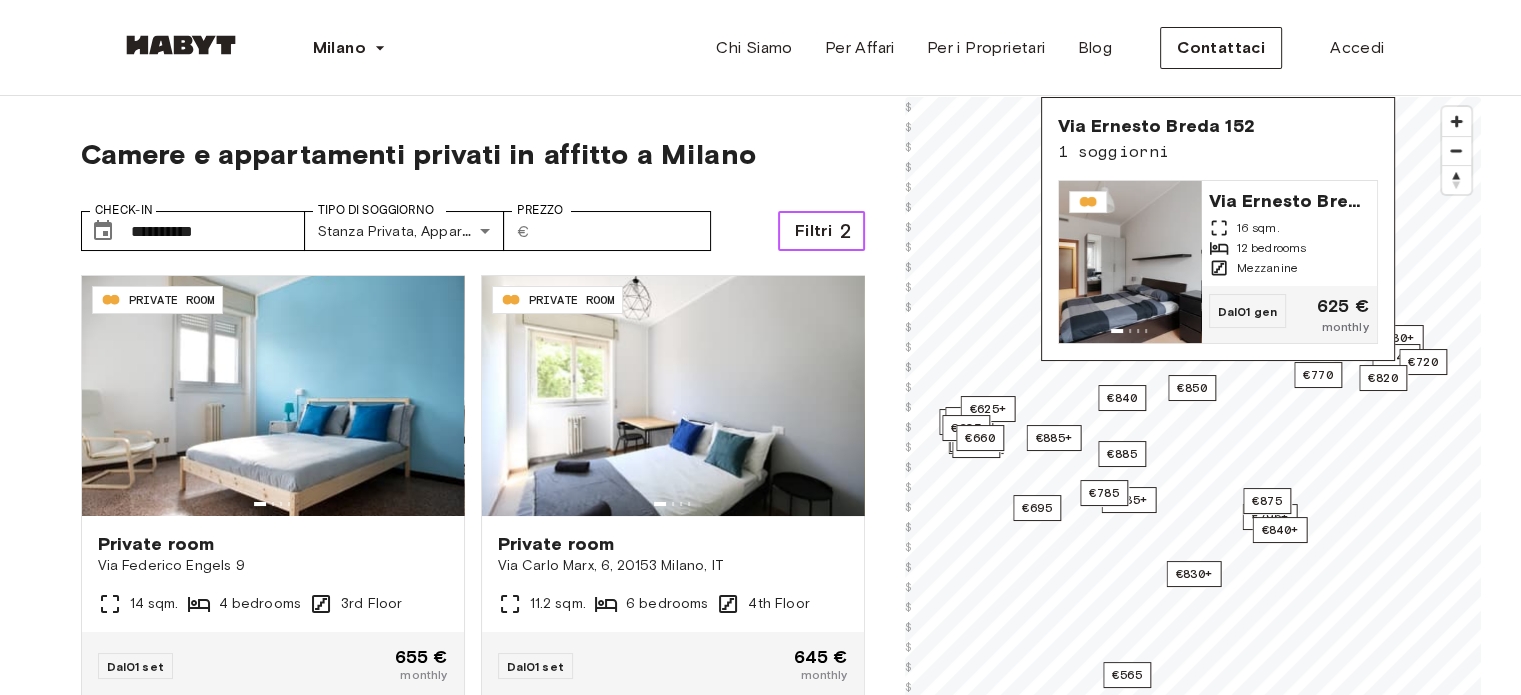 click on "2" at bounding box center [845, 231] 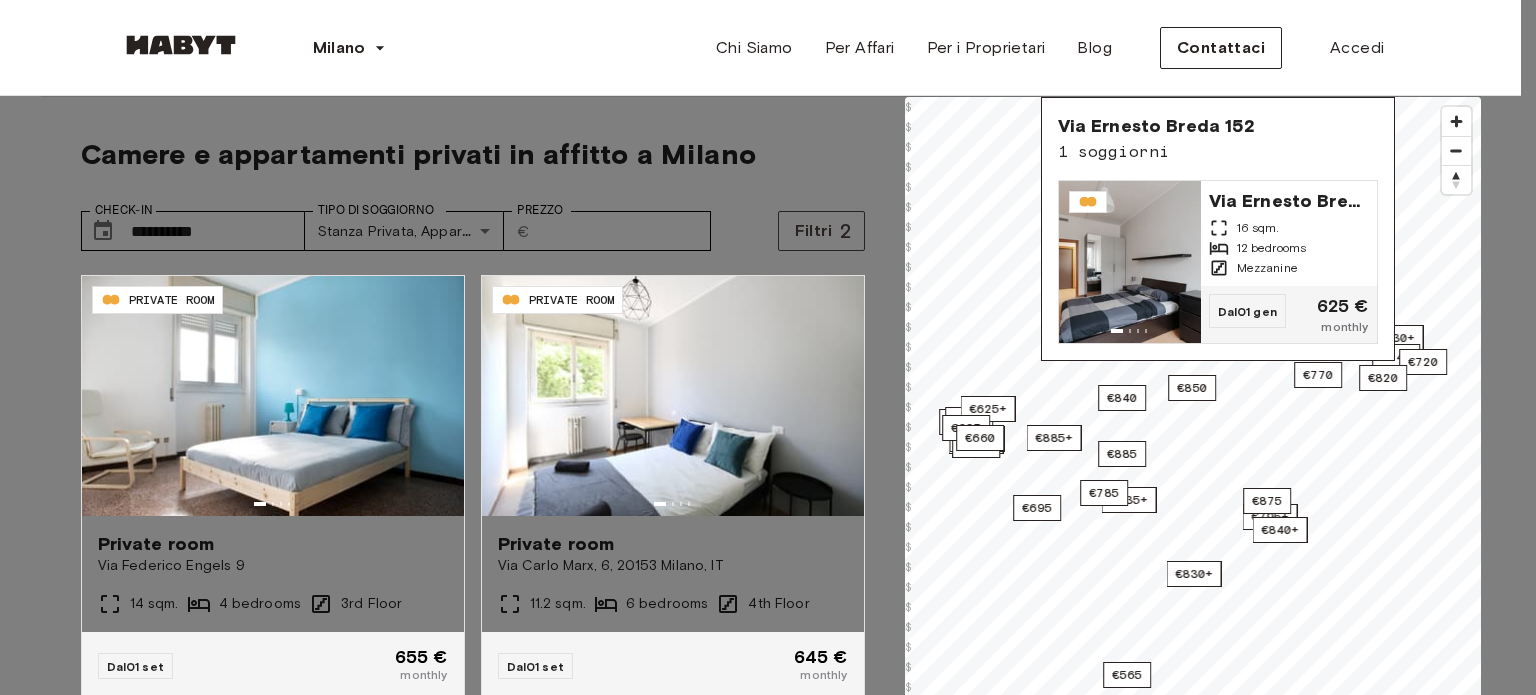 scroll, scrollTop: 0, scrollLeft: 0, axis: both 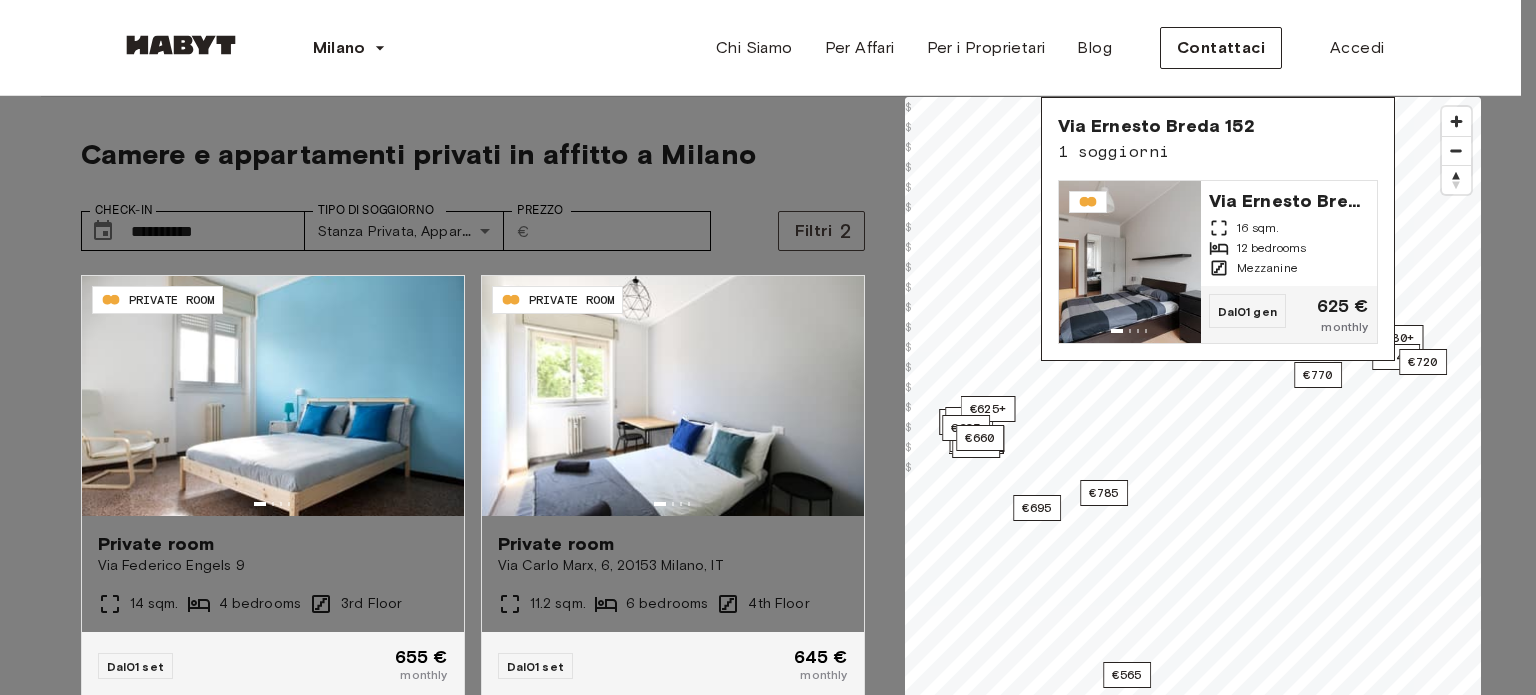 type on "***" 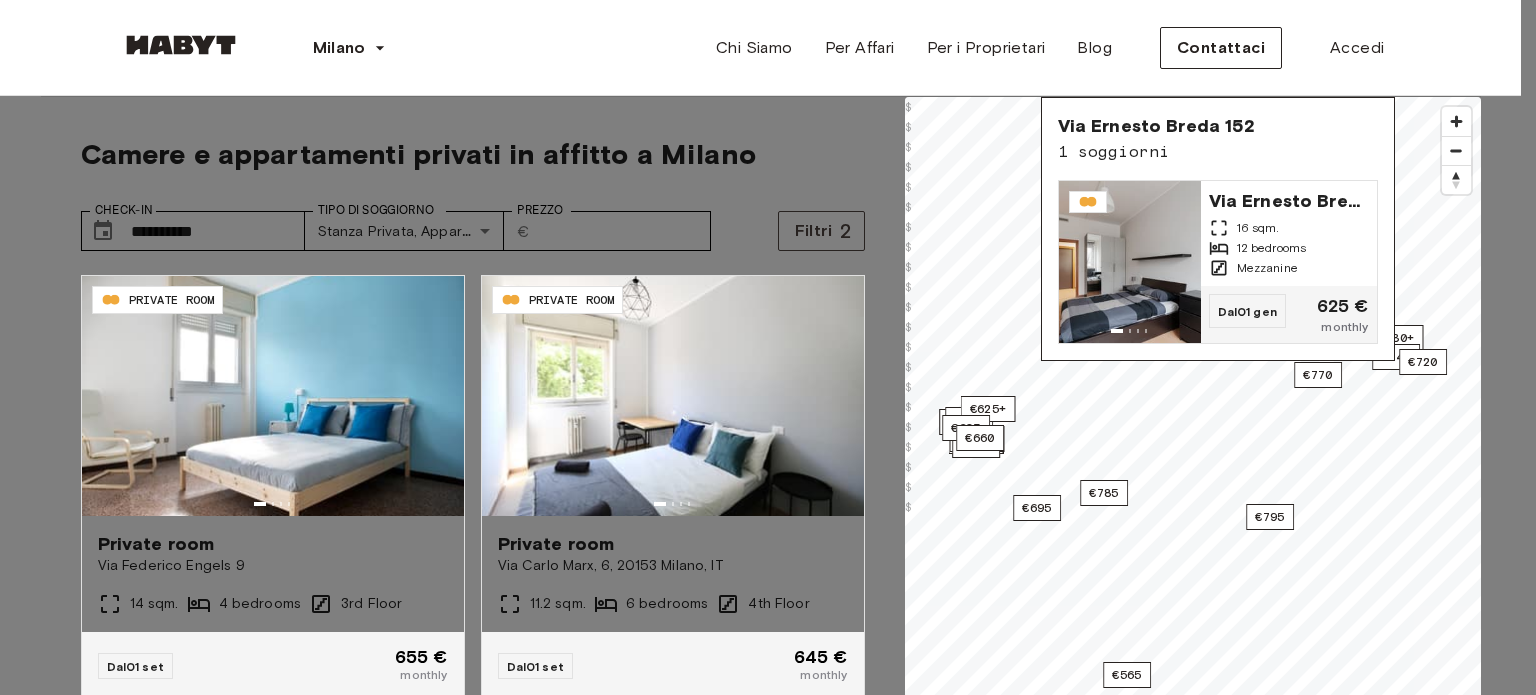drag, startPoint x: 1091, startPoint y: 670, endPoint x: 1046, endPoint y: 424, distance: 250.08199 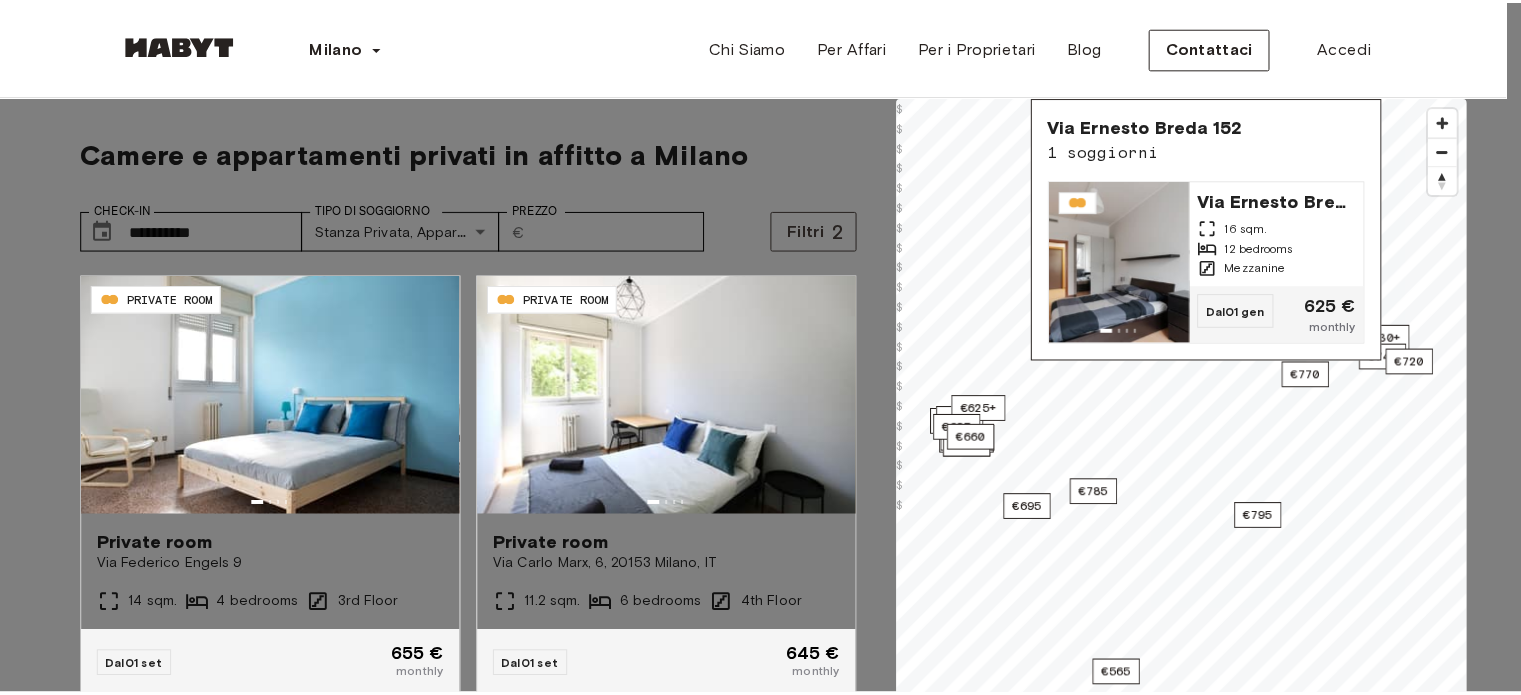 scroll, scrollTop: 2689, scrollLeft: 0, axis: vertical 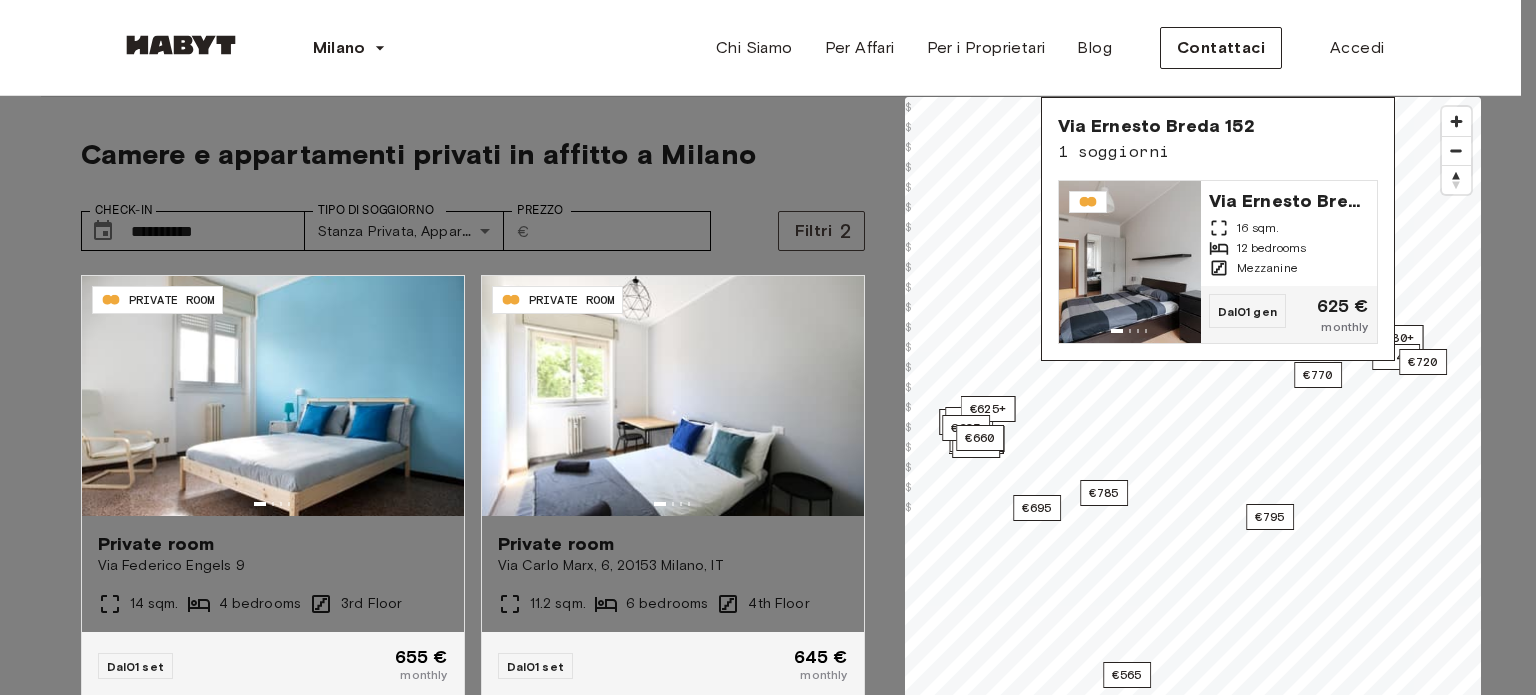 click on "Prenota" at bounding box center (190, 7942) 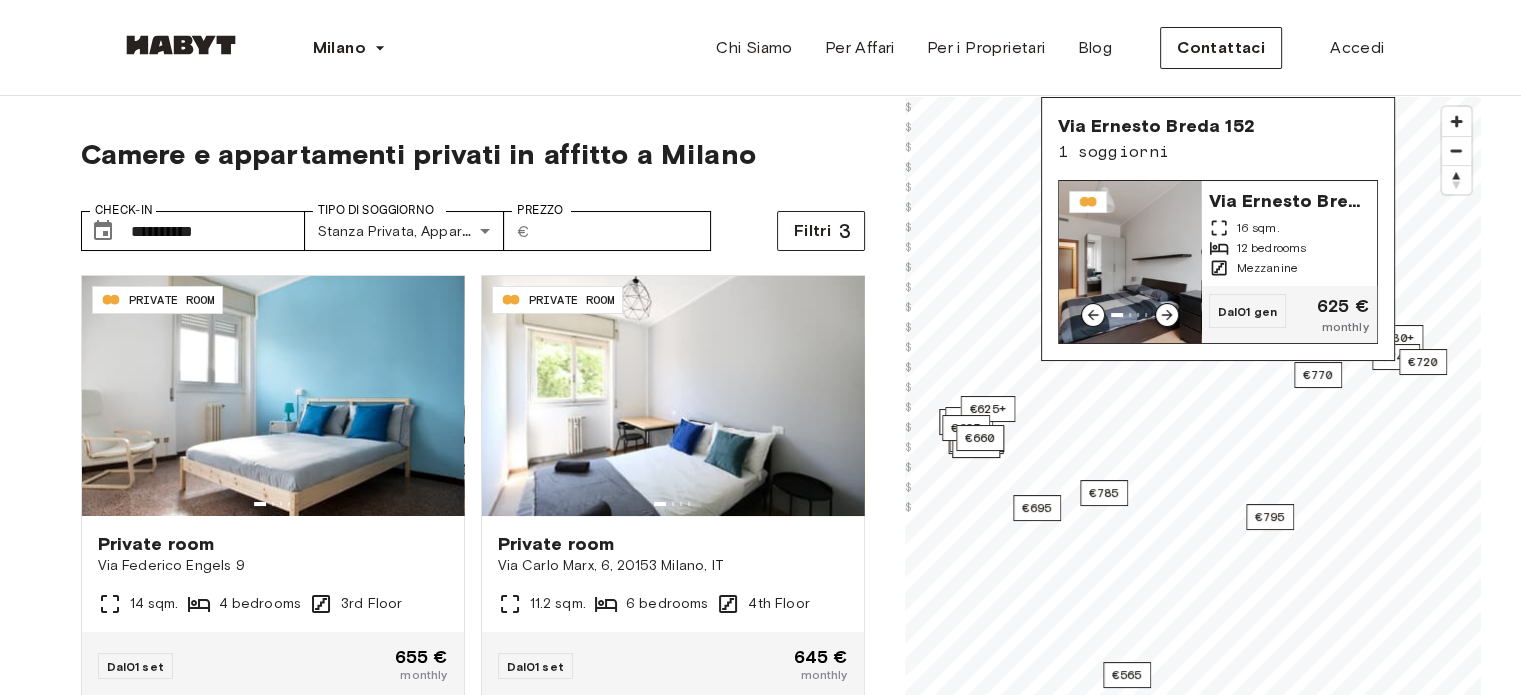 click 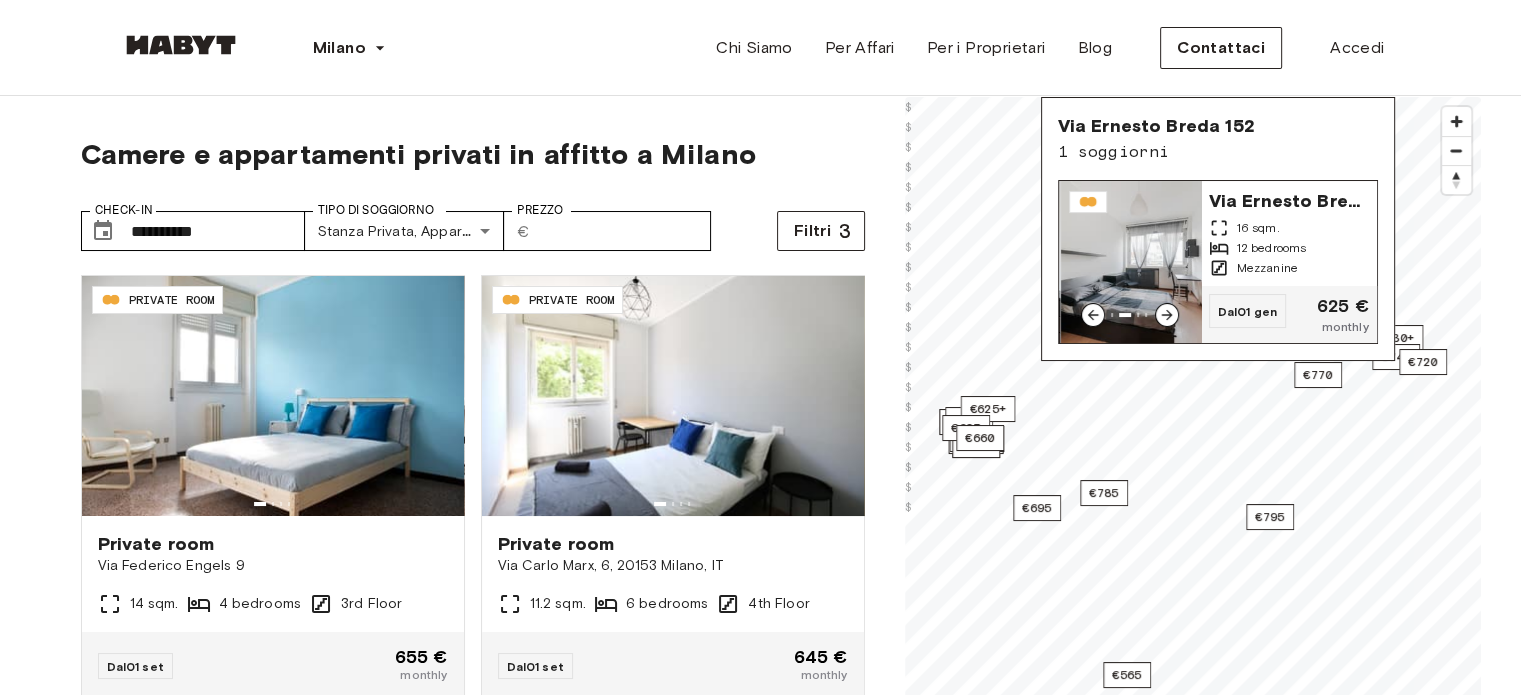 click 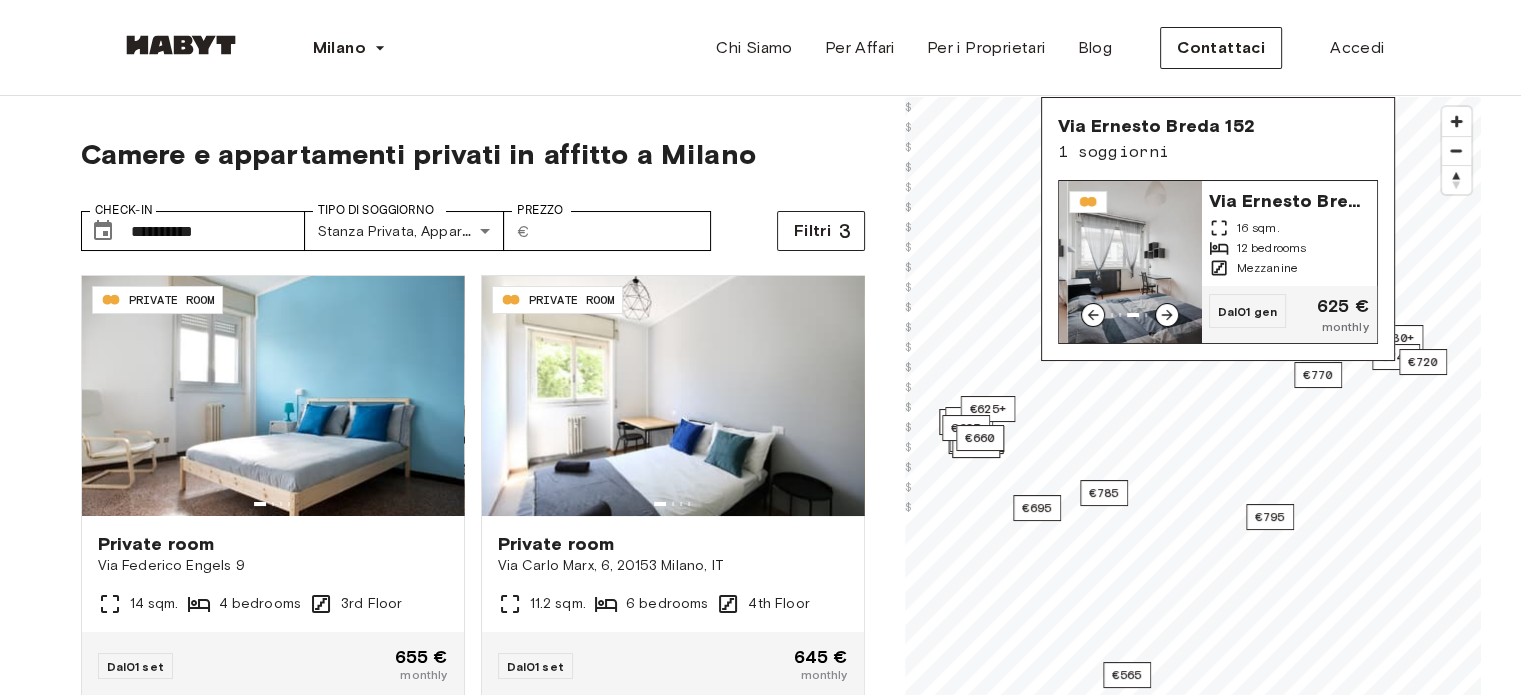click 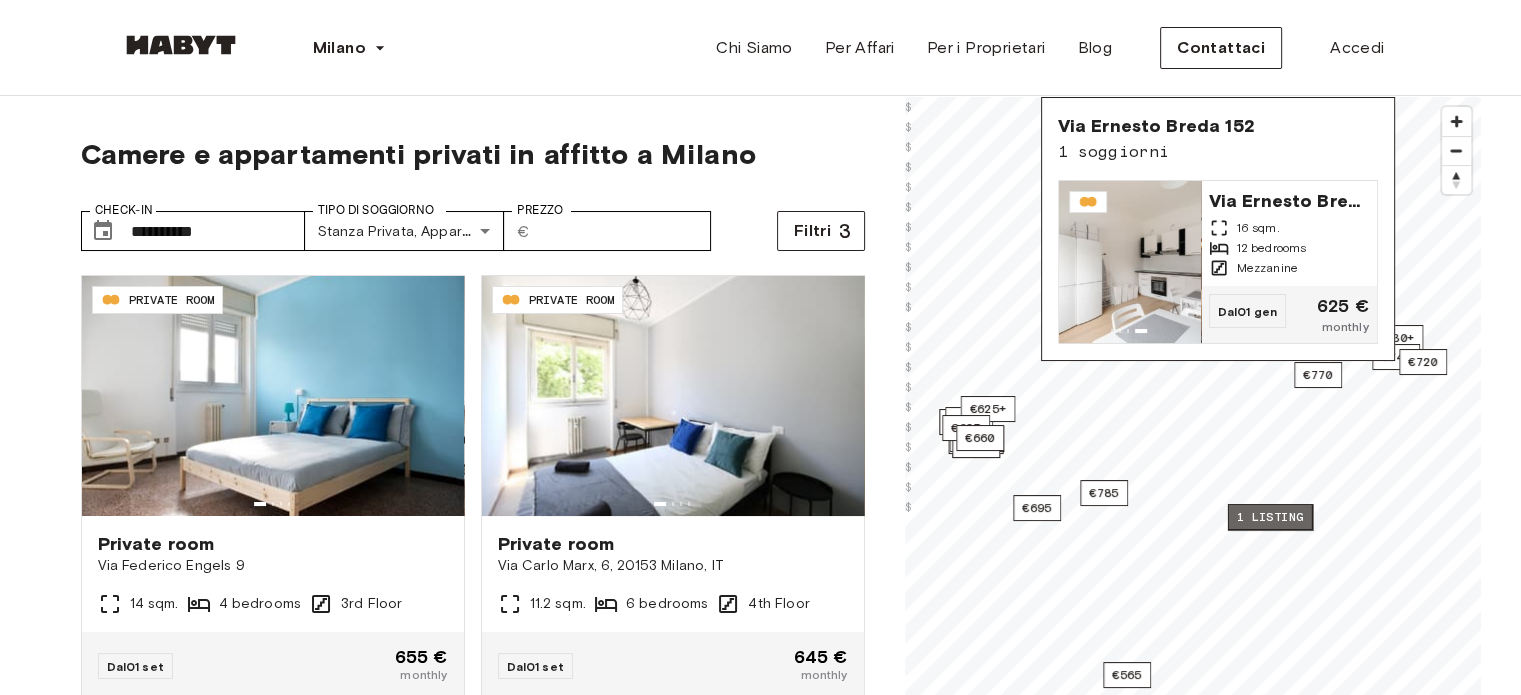 click on "1 listing" at bounding box center [1269, 517] 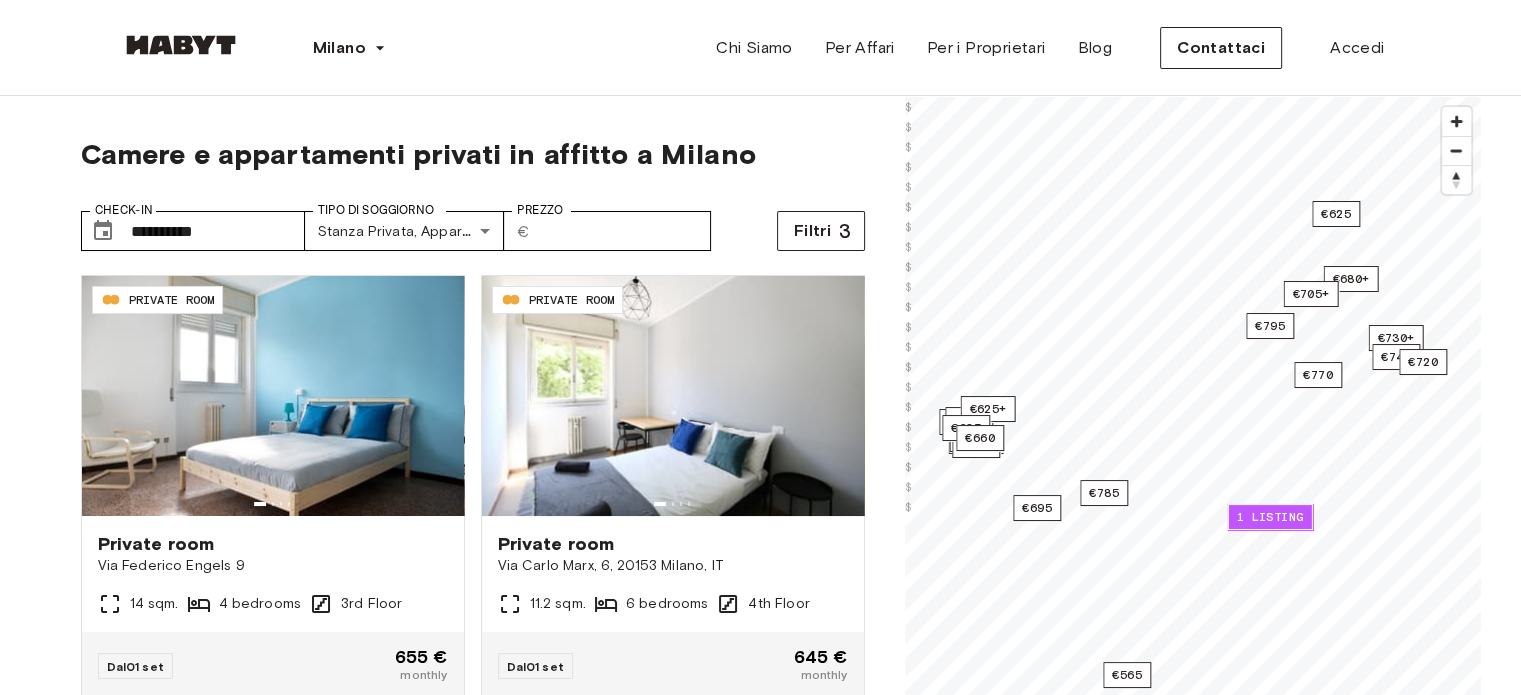 click 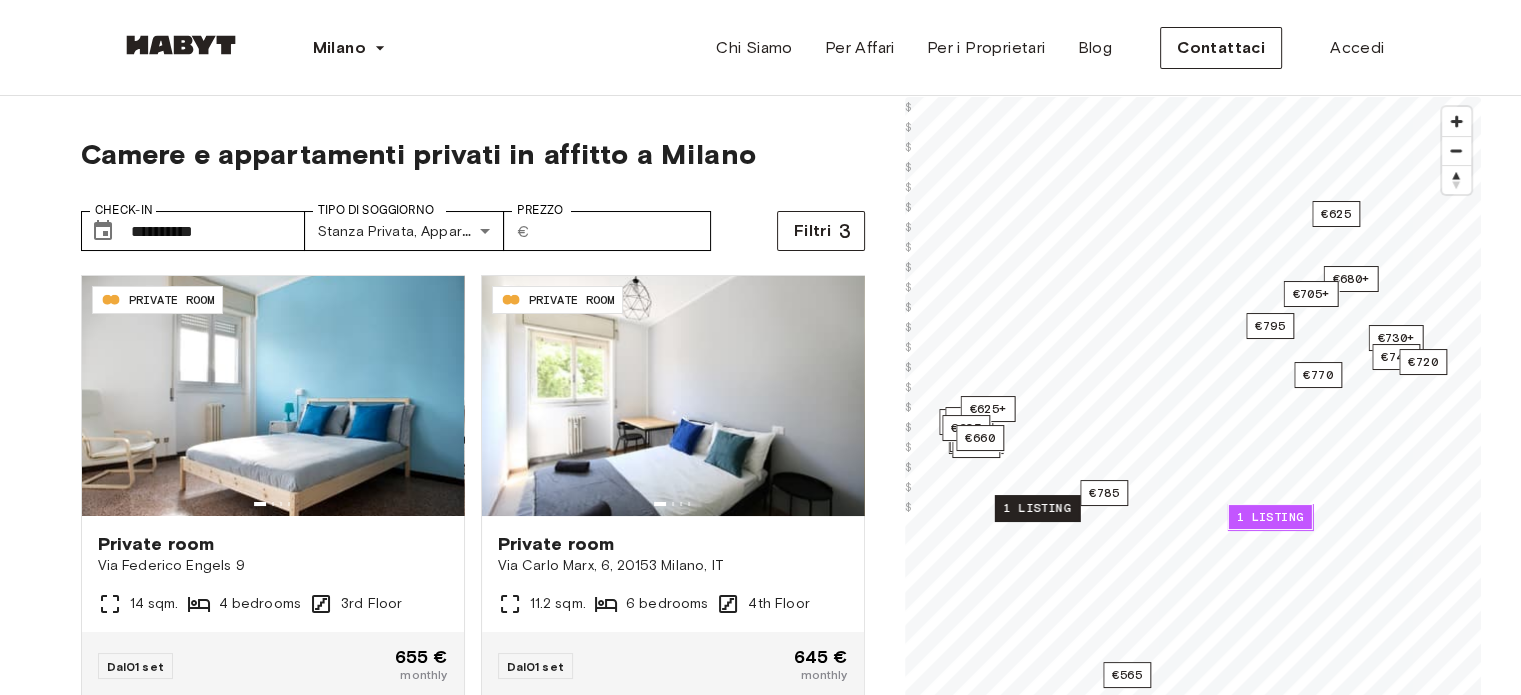 click on "1 listing" at bounding box center [1036, 508] 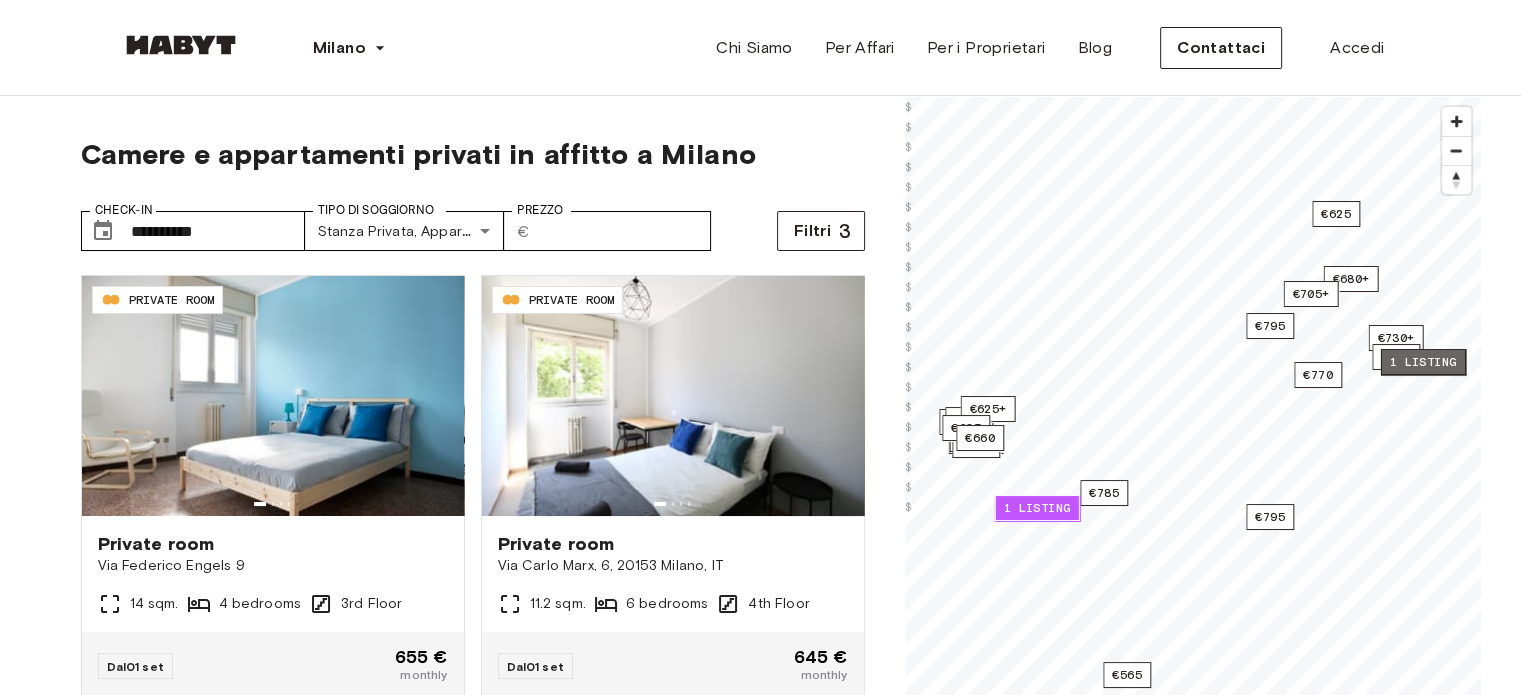 click on "1 listing" at bounding box center (1422, 362) 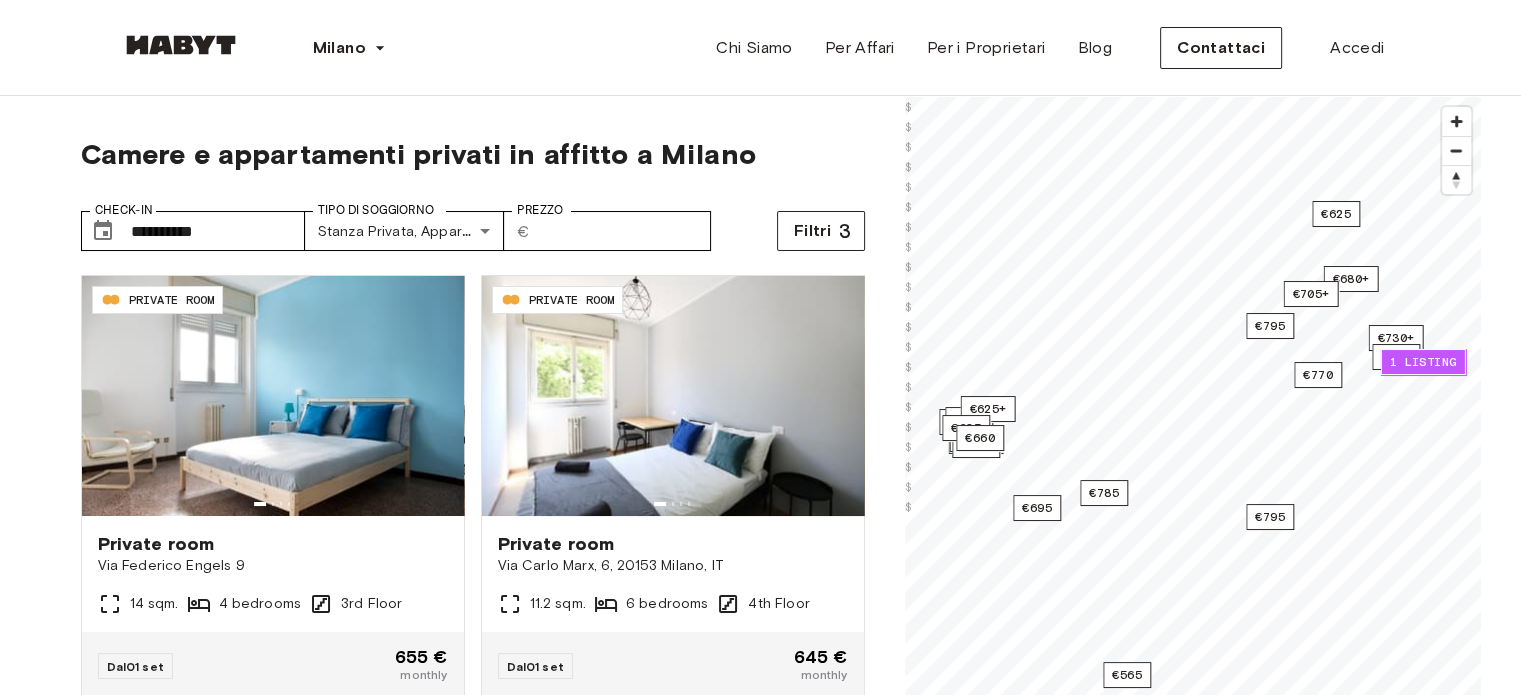 click 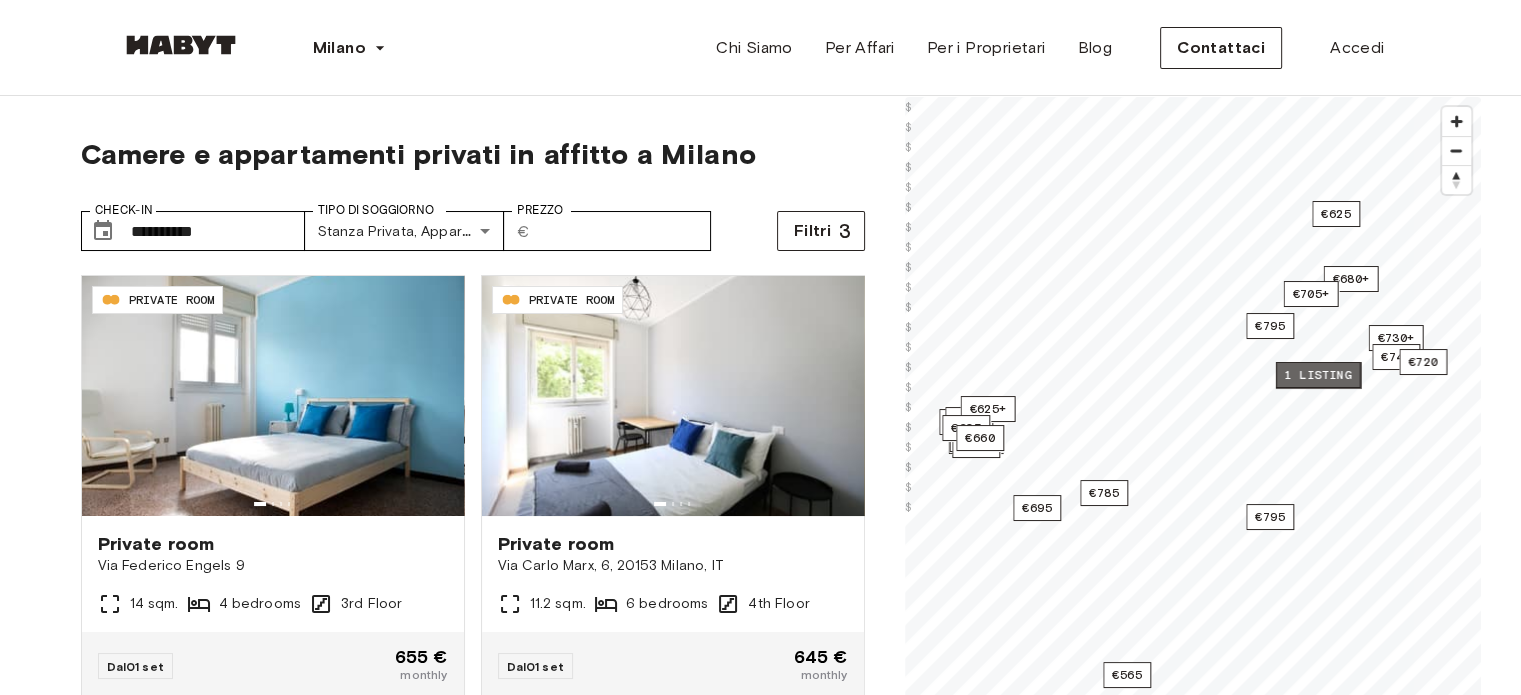 click on "1 listing" at bounding box center (1317, 375) 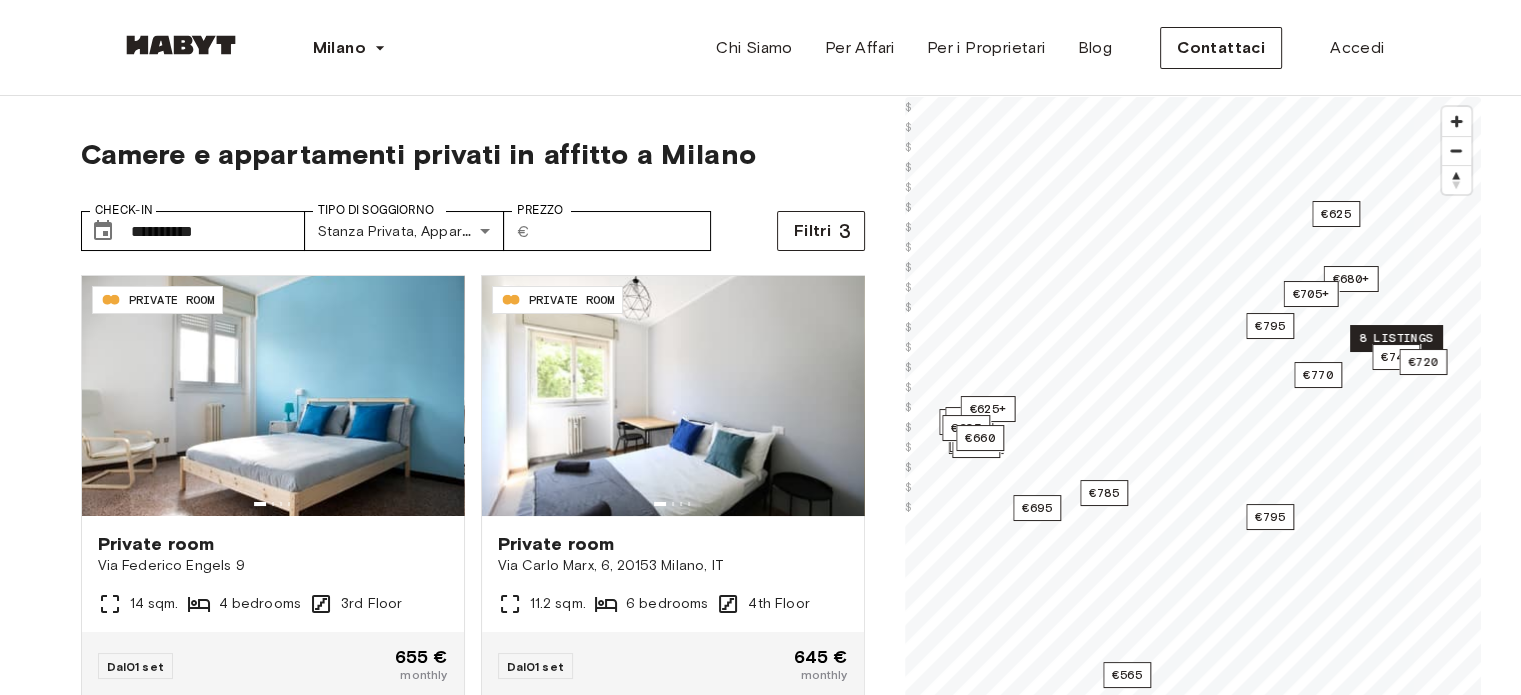click on "8 listings" at bounding box center [1396, 338] 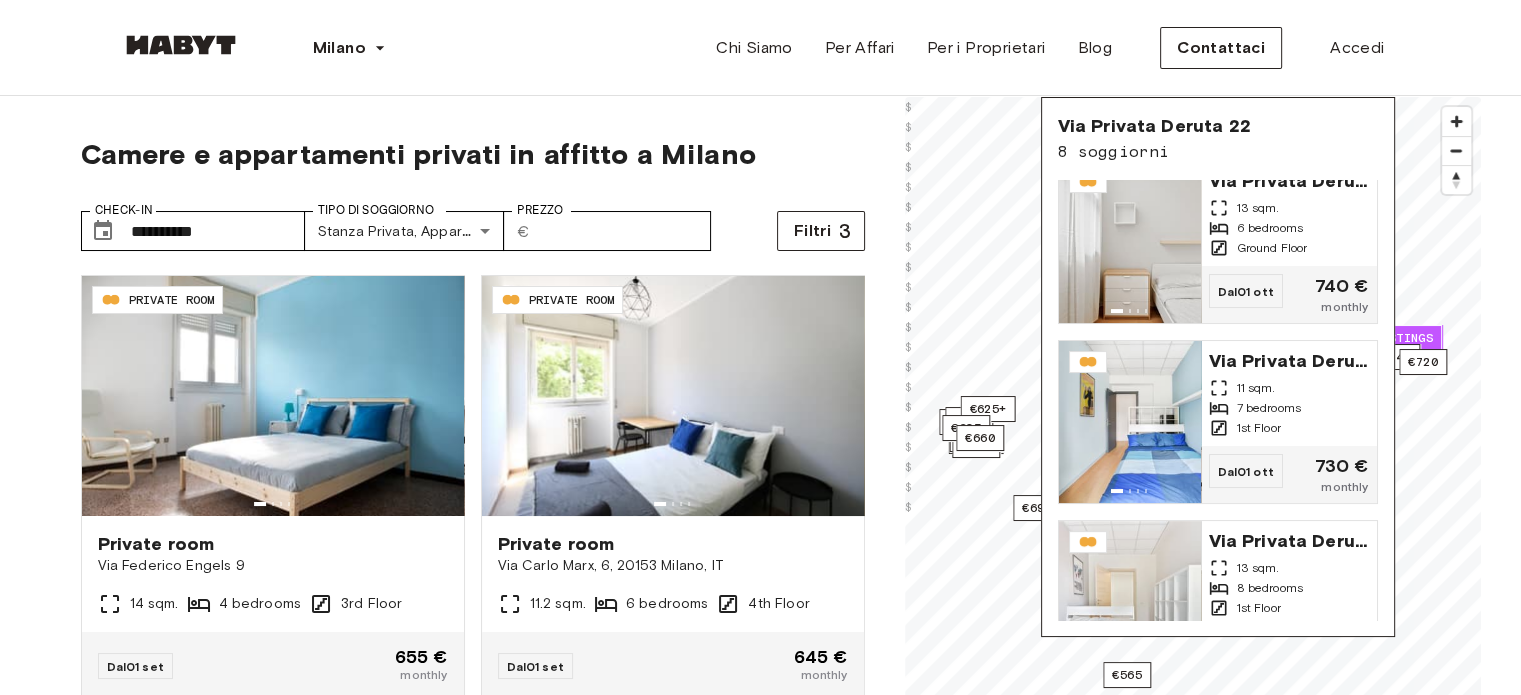 scroll, scrollTop: 0, scrollLeft: 0, axis: both 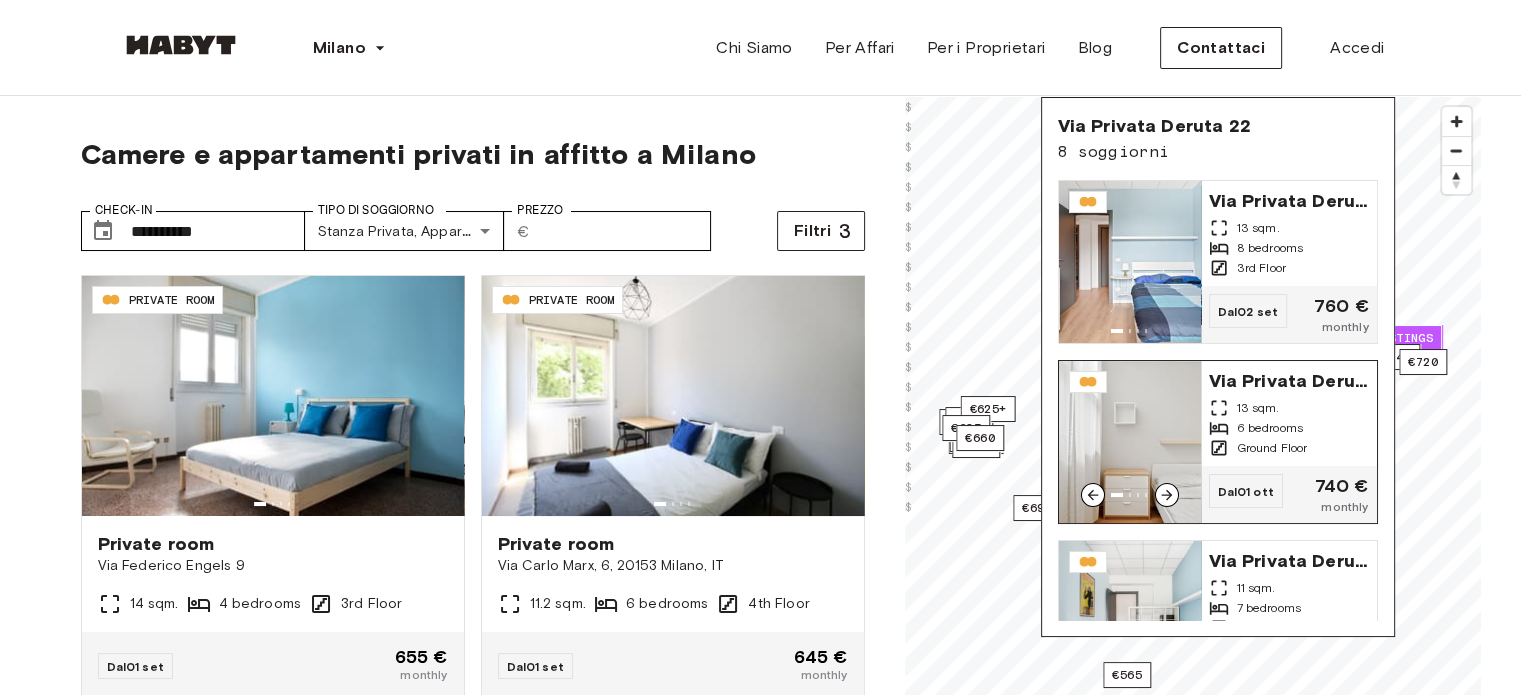 click 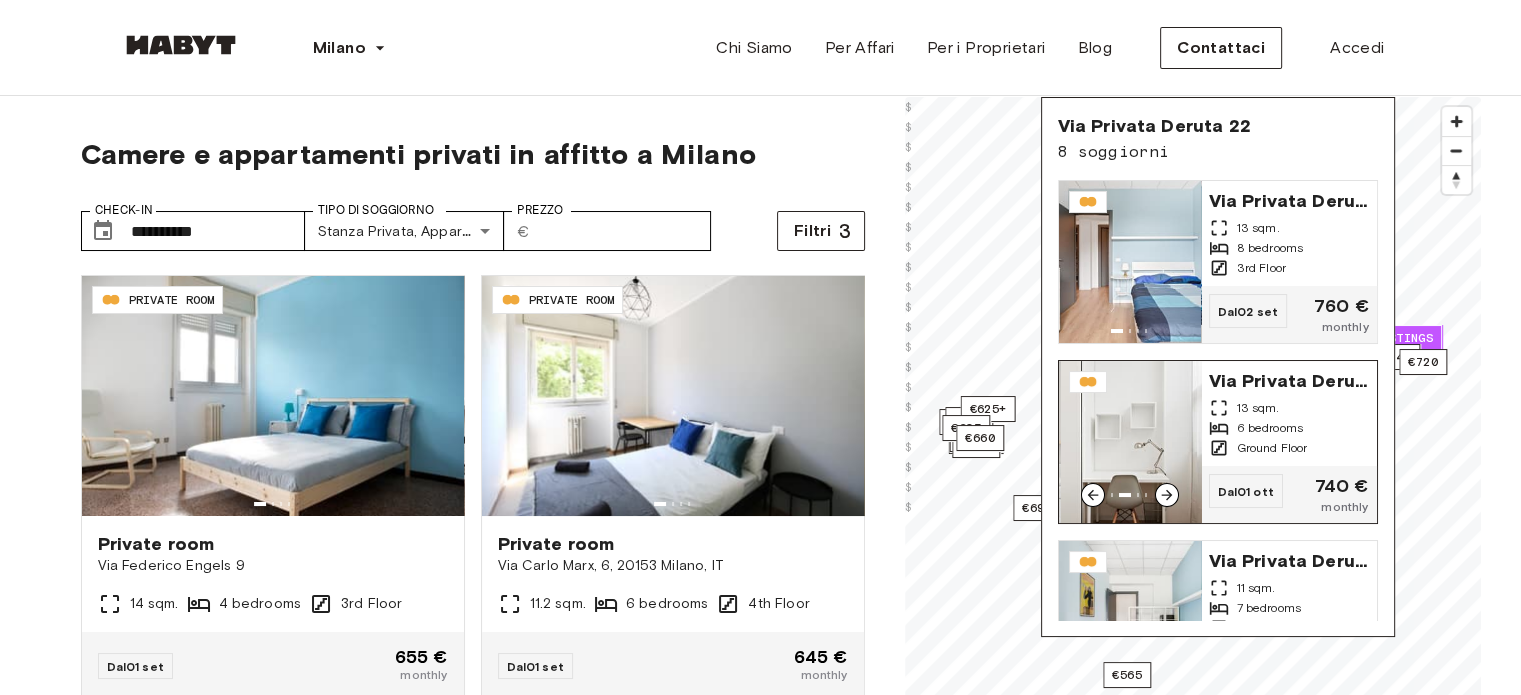 click 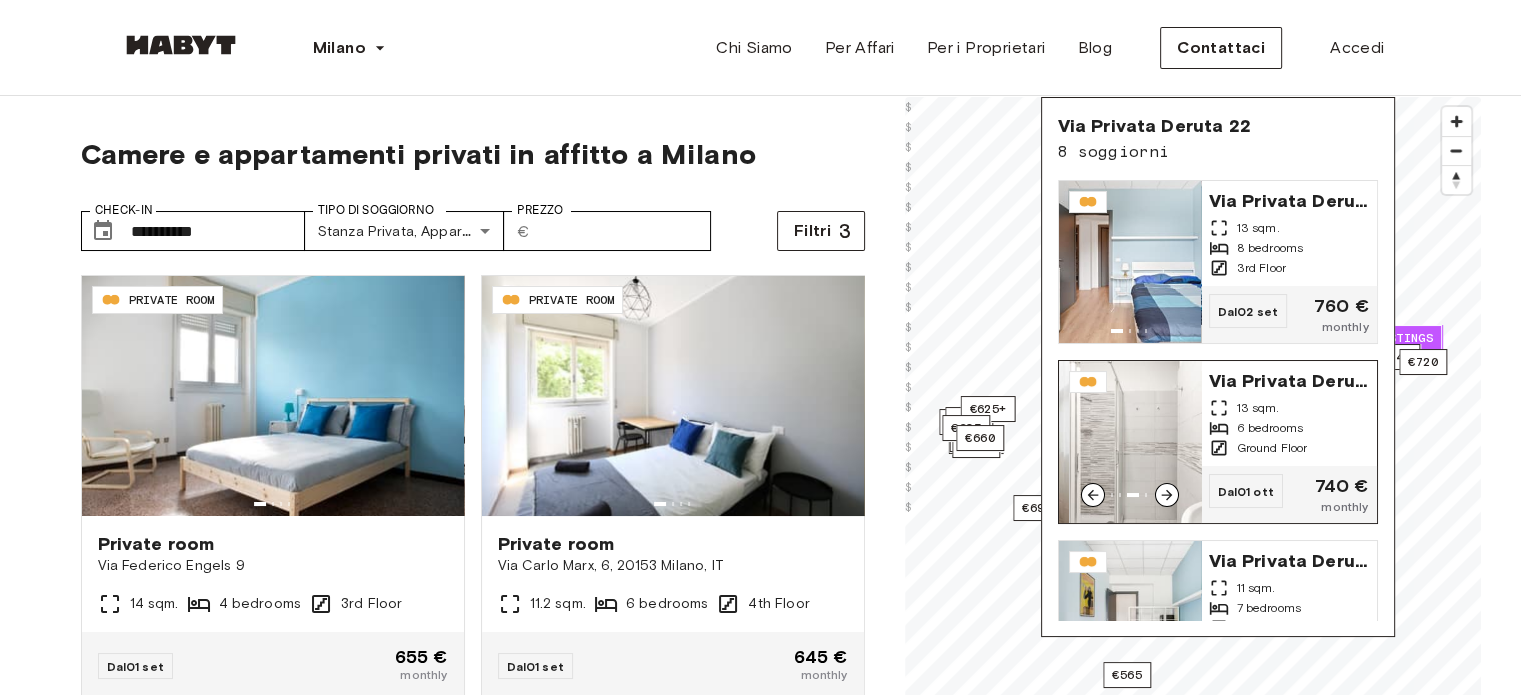 click 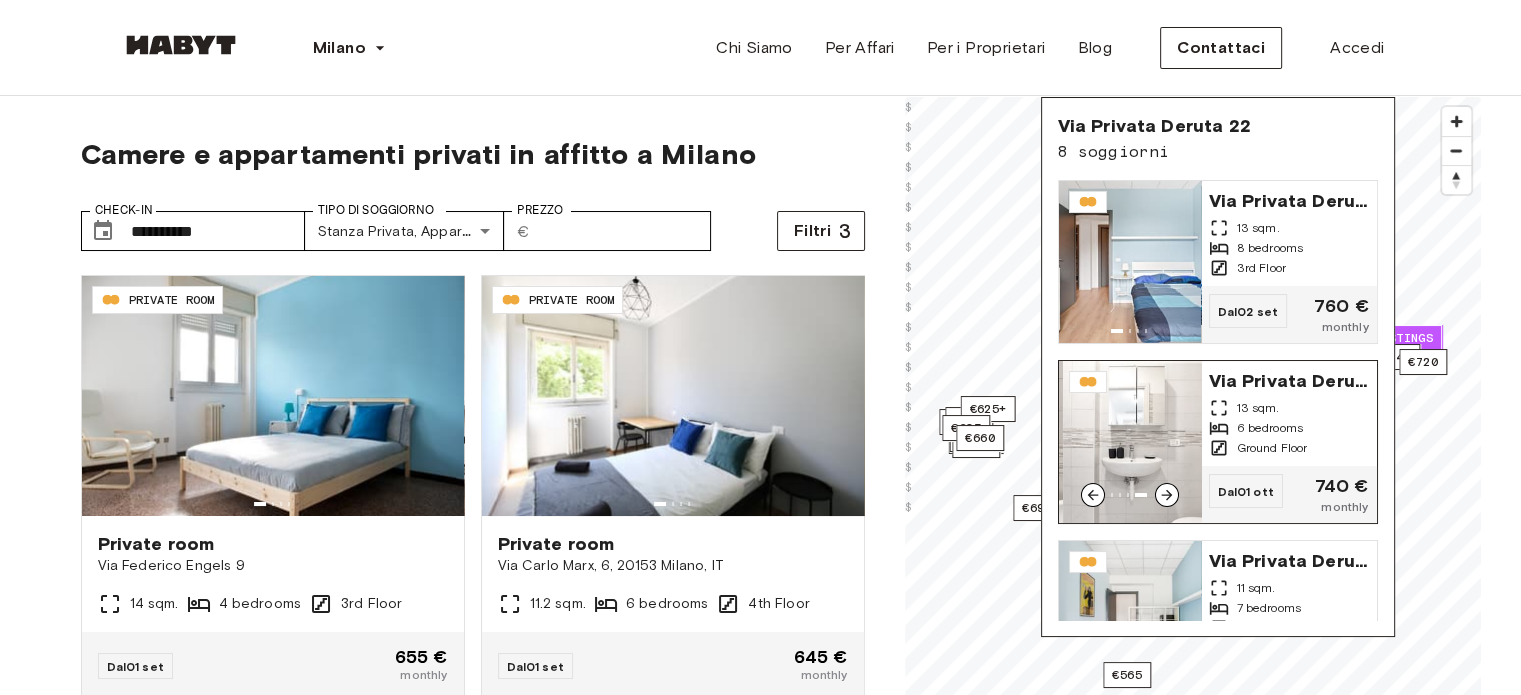 click 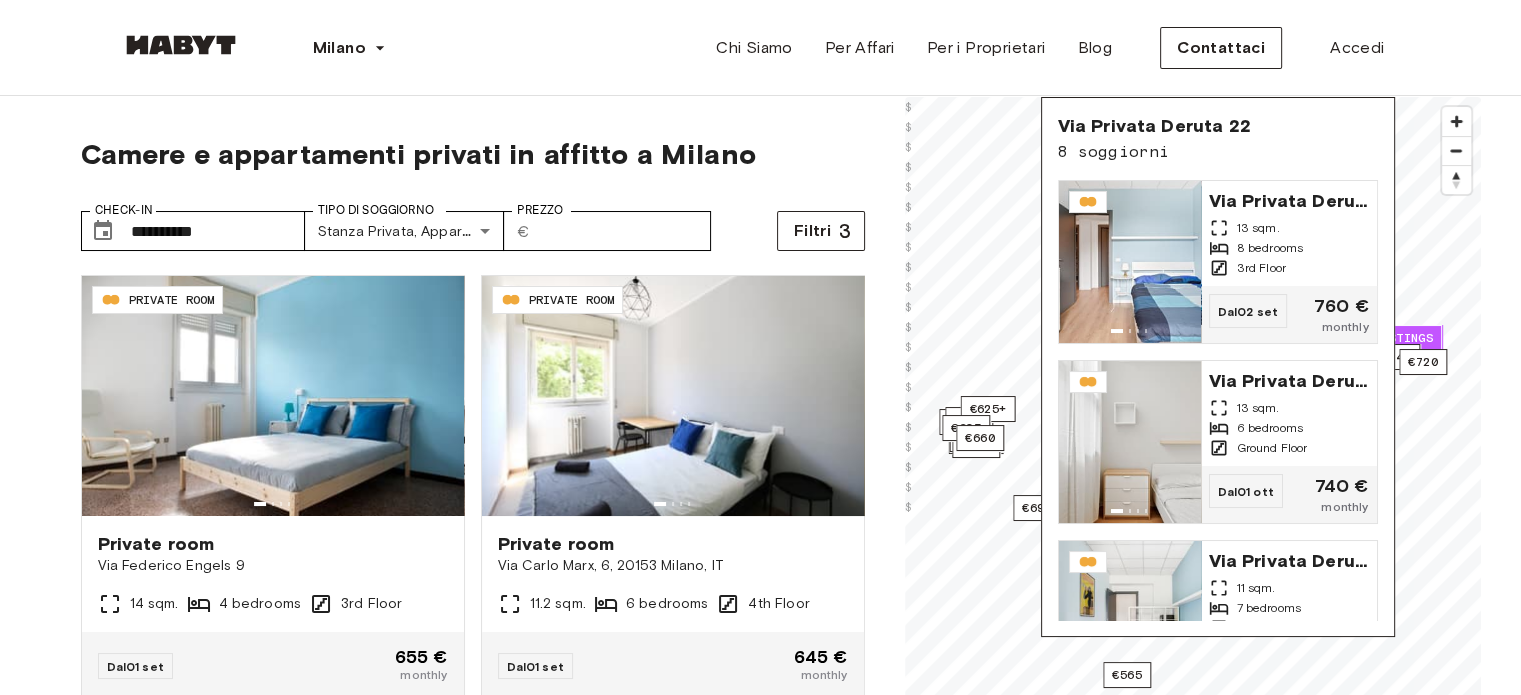 click on "**********" at bounding box center [473, 533] 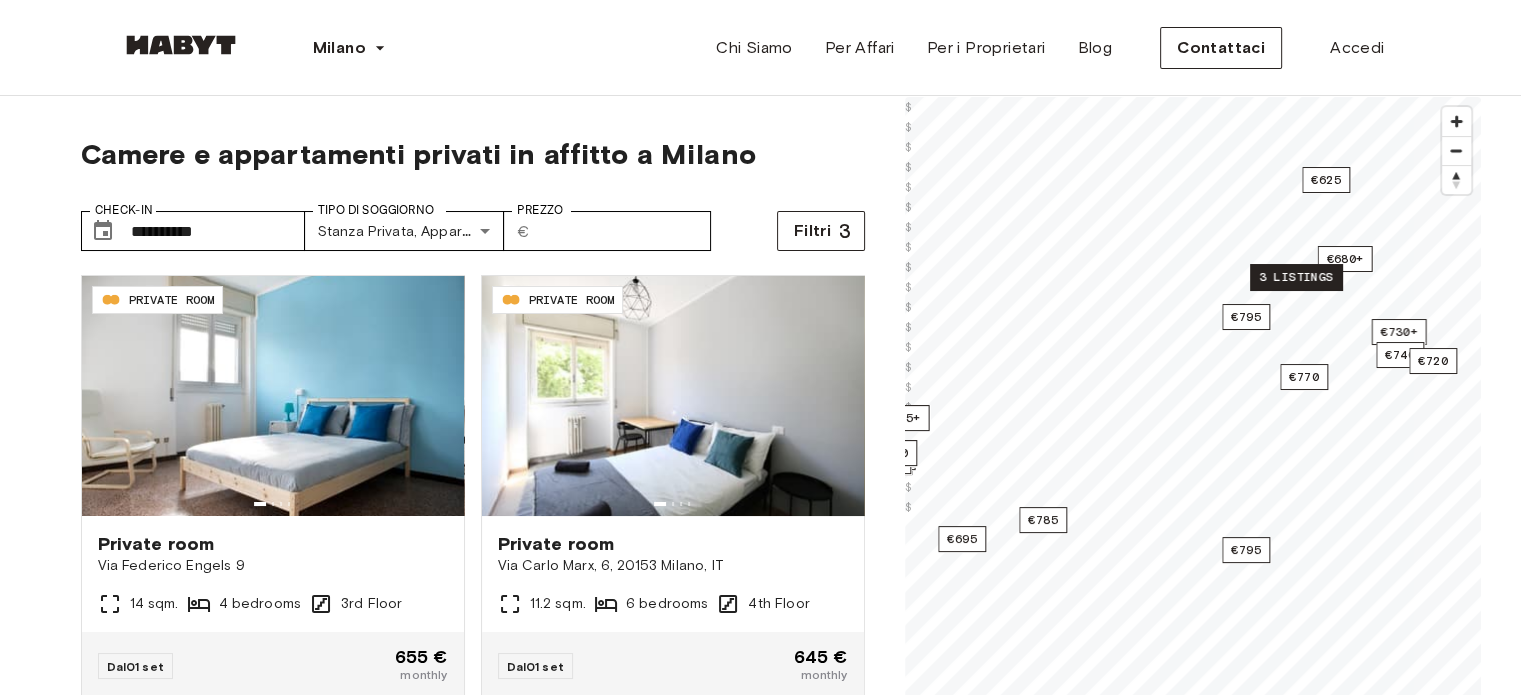 click on "3 listings" at bounding box center [1296, 277] 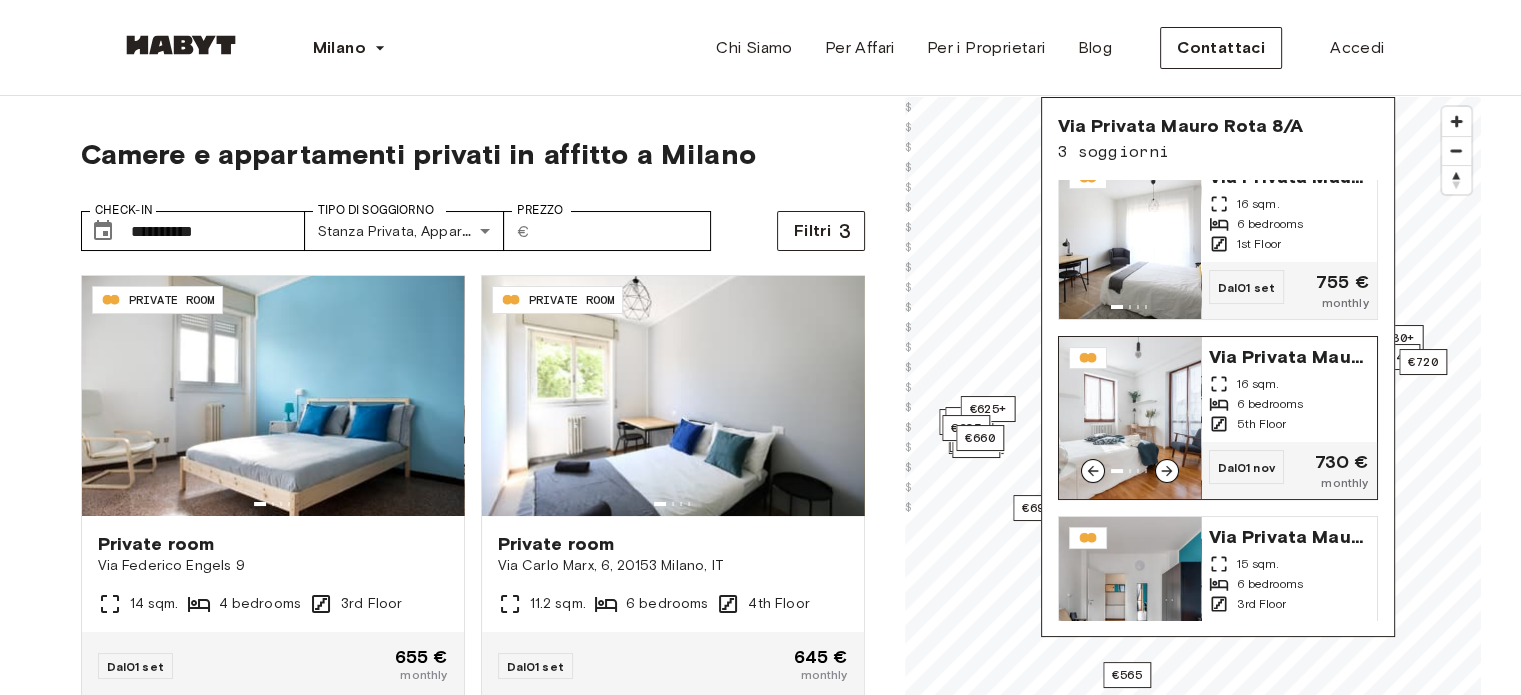 scroll, scrollTop: 0, scrollLeft: 0, axis: both 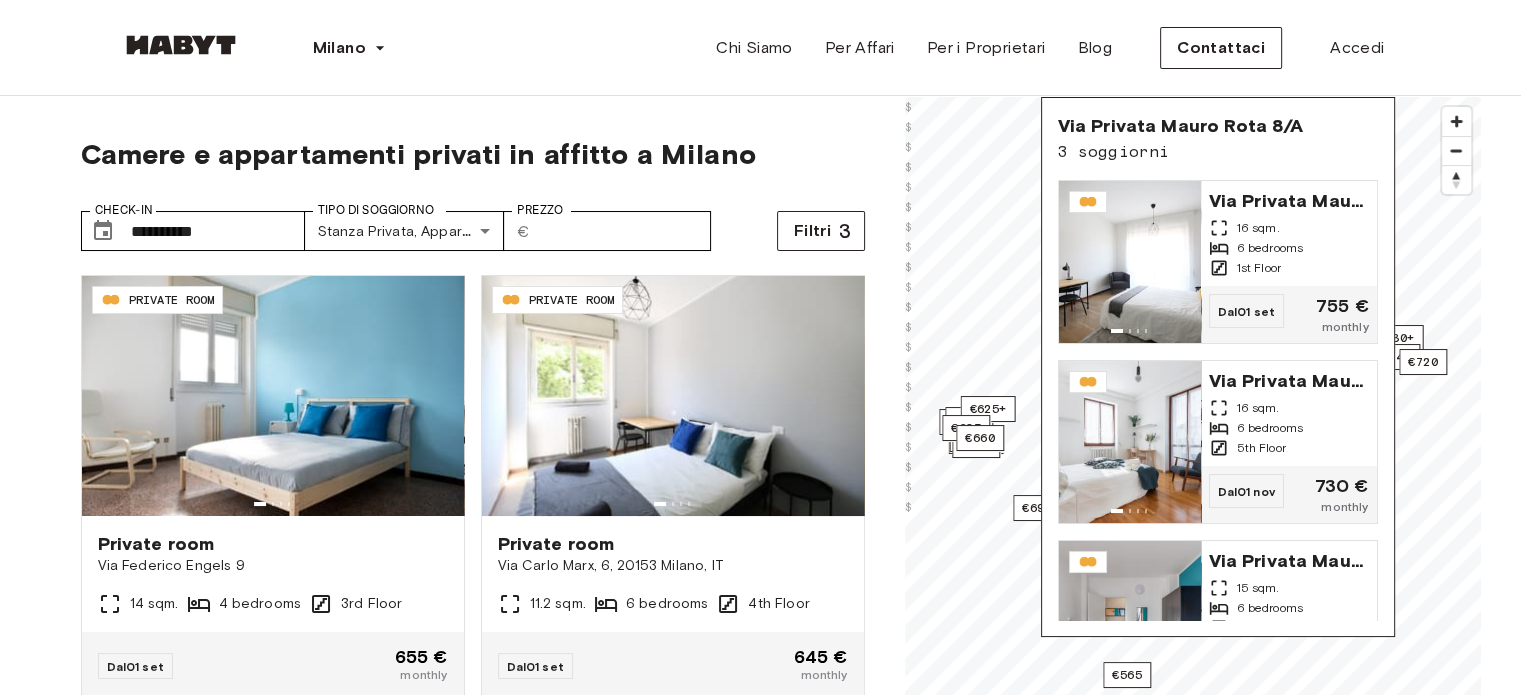 click on "Camere e appartamenti privati in affitto a Milano" at bounding box center (473, 154) 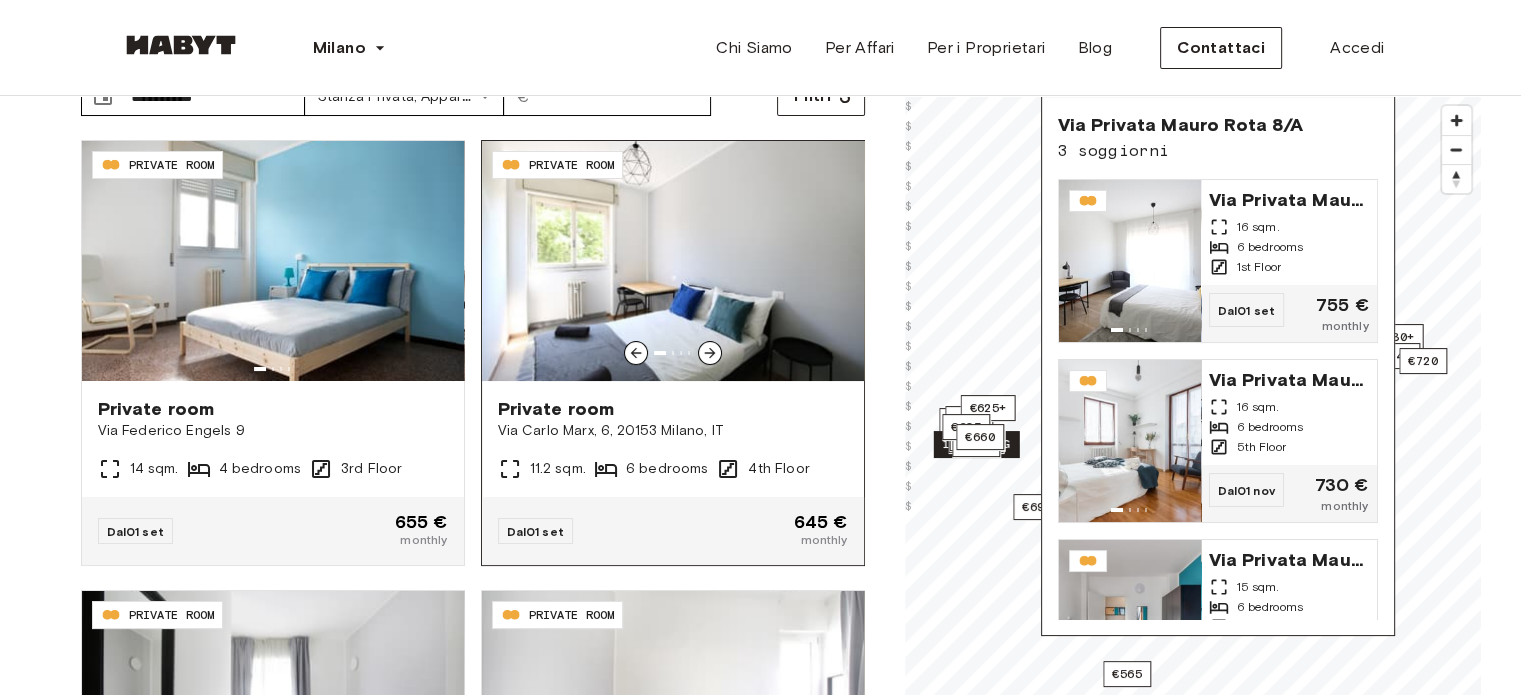 scroll, scrollTop: 300, scrollLeft: 0, axis: vertical 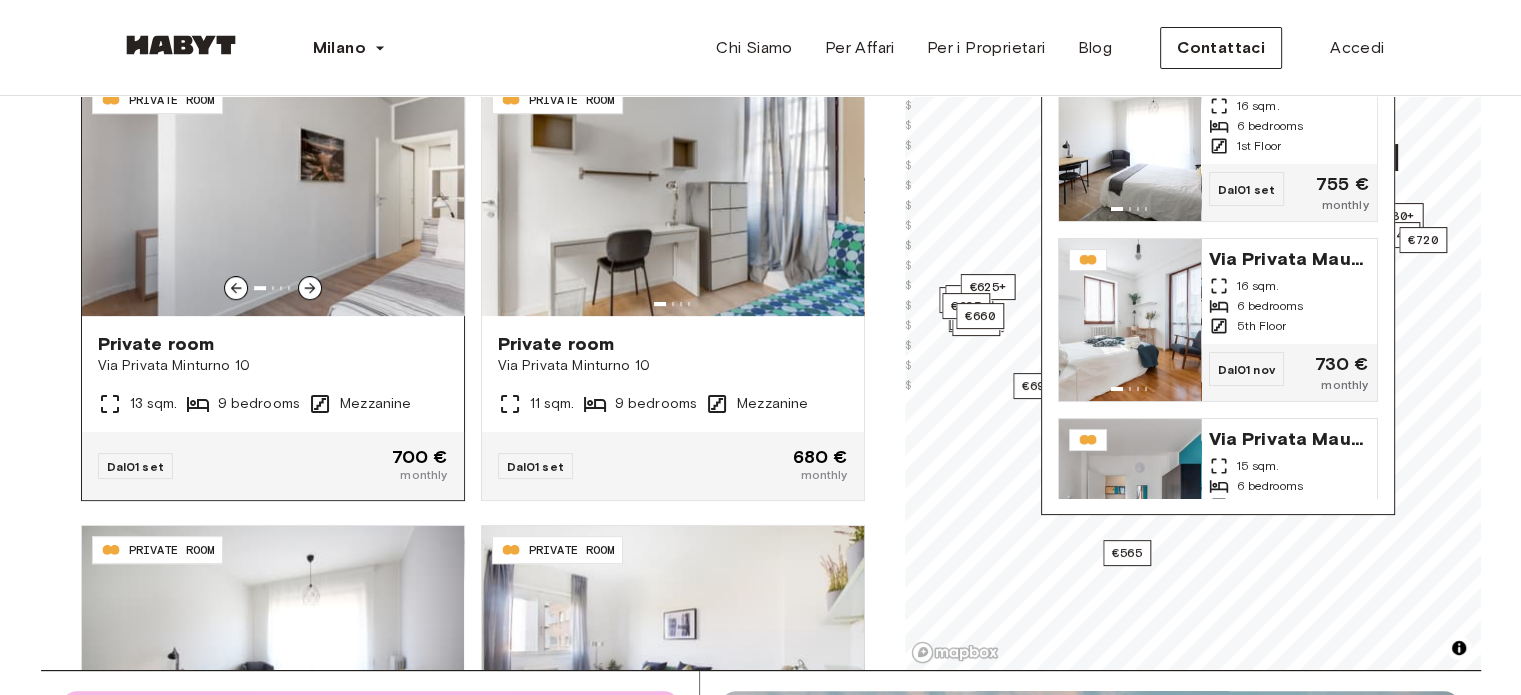 click at bounding box center [273, 196] 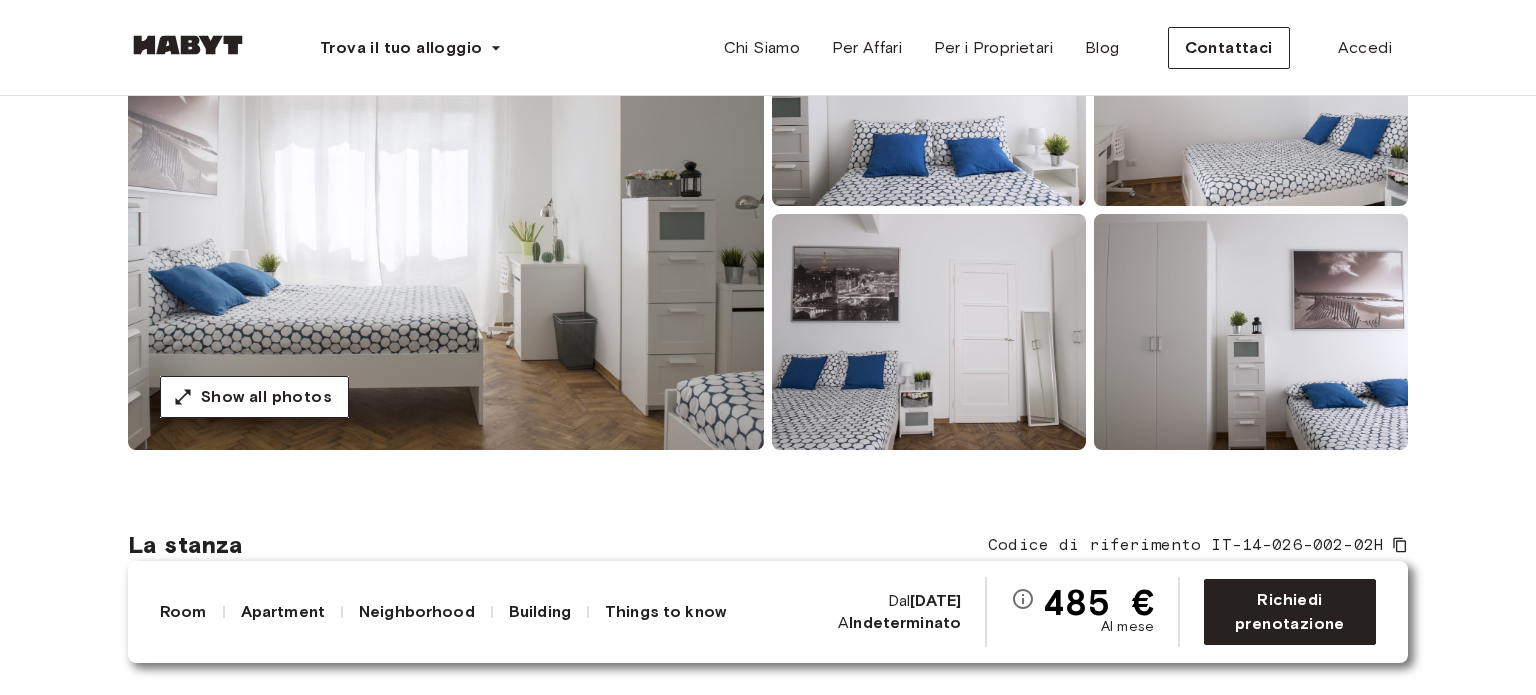 scroll, scrollTop: 204, scrollLeft: 0, axis: vertical 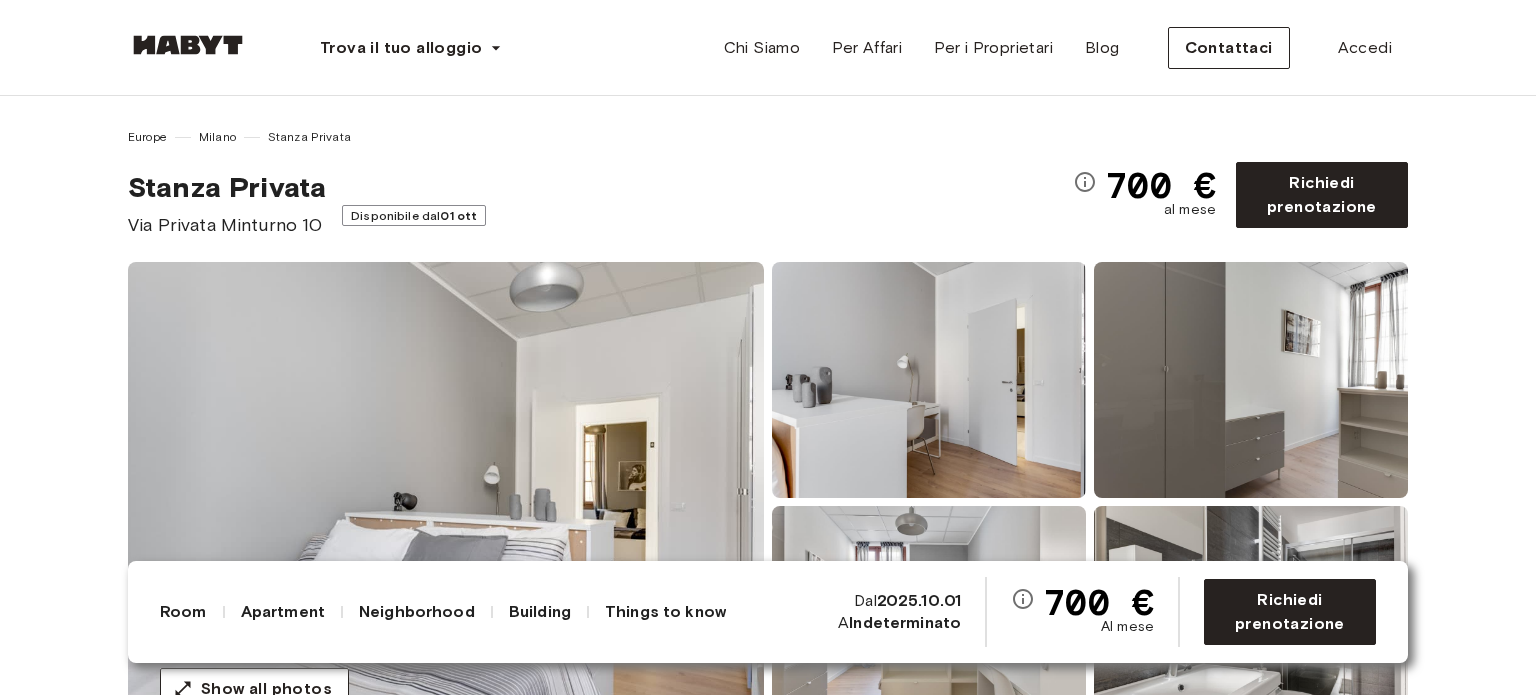 click on "Trova il tuo alloggio Europe Amsterdam Berlino Francoforte Amburgo Lisbona Madrid Milano Modena Parigi Torino Monaco Rotterdam Stoccarda Düsseldorf Colonia Zurigo L'Aia Graz Bruxelles Lipsia Asia Hong Kong Singapore Seoul Phuket Tokyo Chi Siamo Per Affari Per i Proprietari Blog Contattaci Accedi" at bounding box center [768, 48] 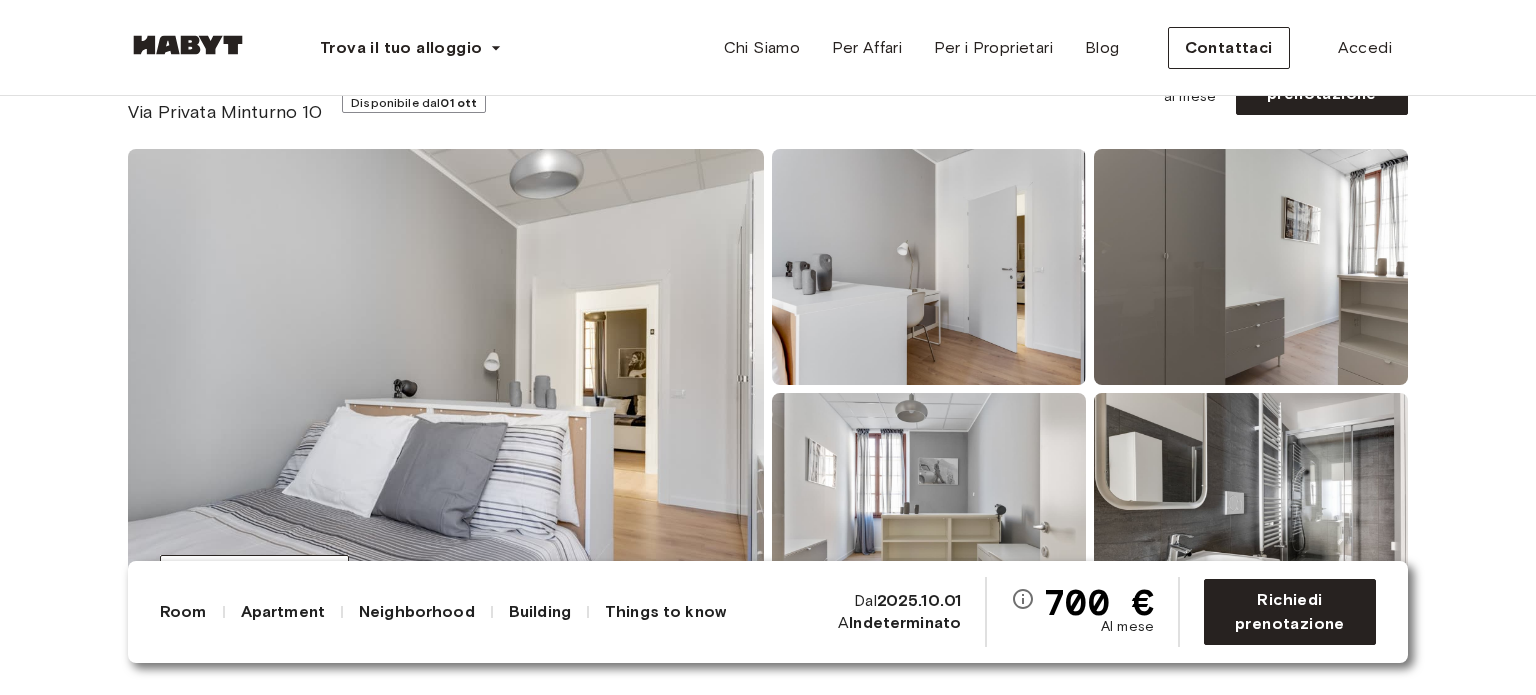 scroll, scrollTop: 200, scrollLeft: 0, axis: vertical 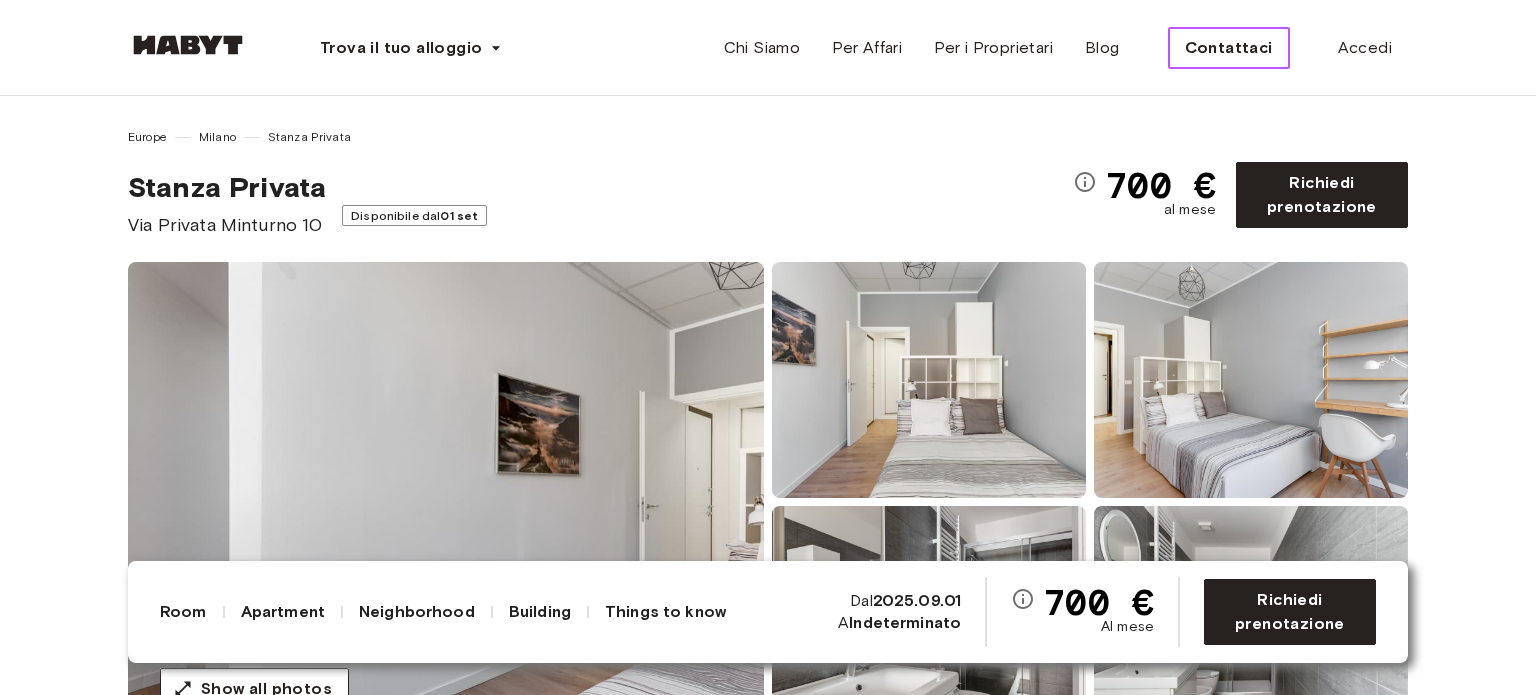 click on "Contattaci" at bounding box center (1229, 48) 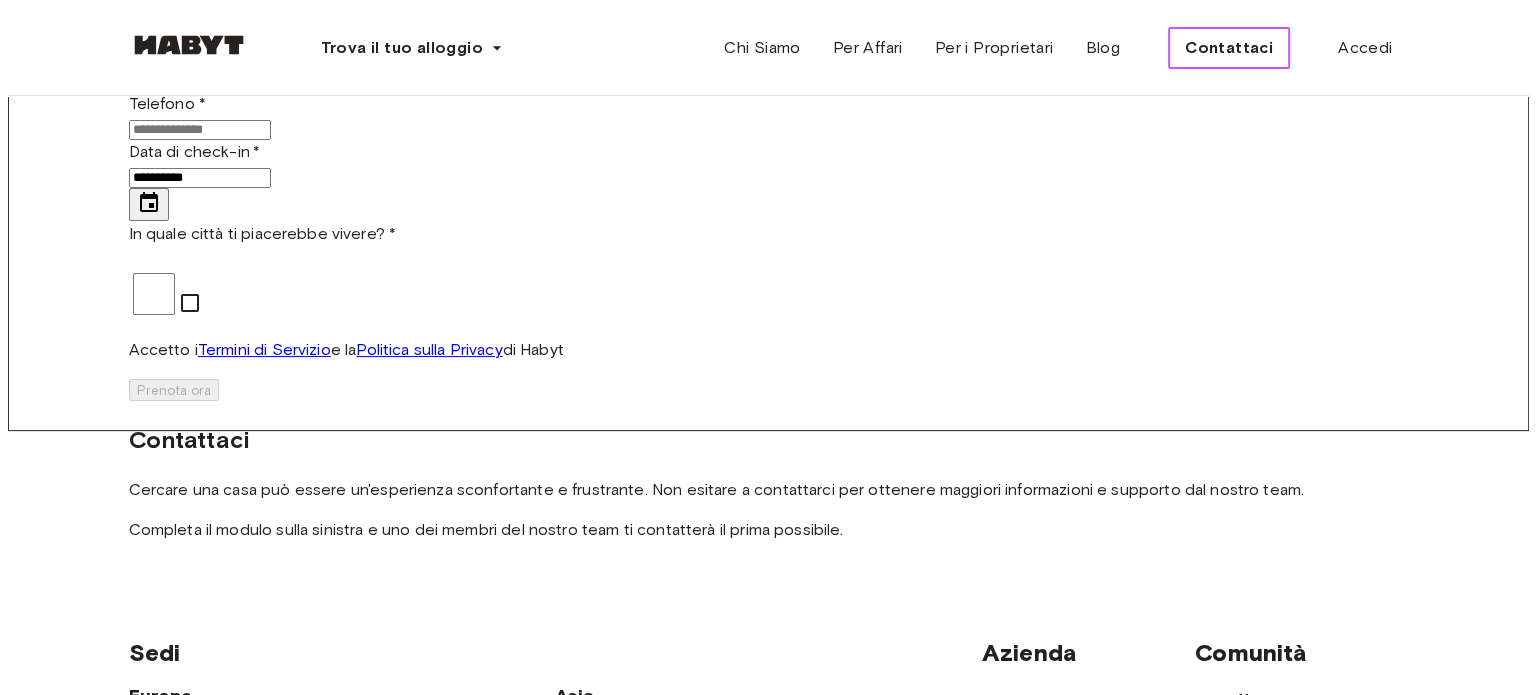 scroll, scrollTop: 300, scrollLeft: 0, axis: vertical 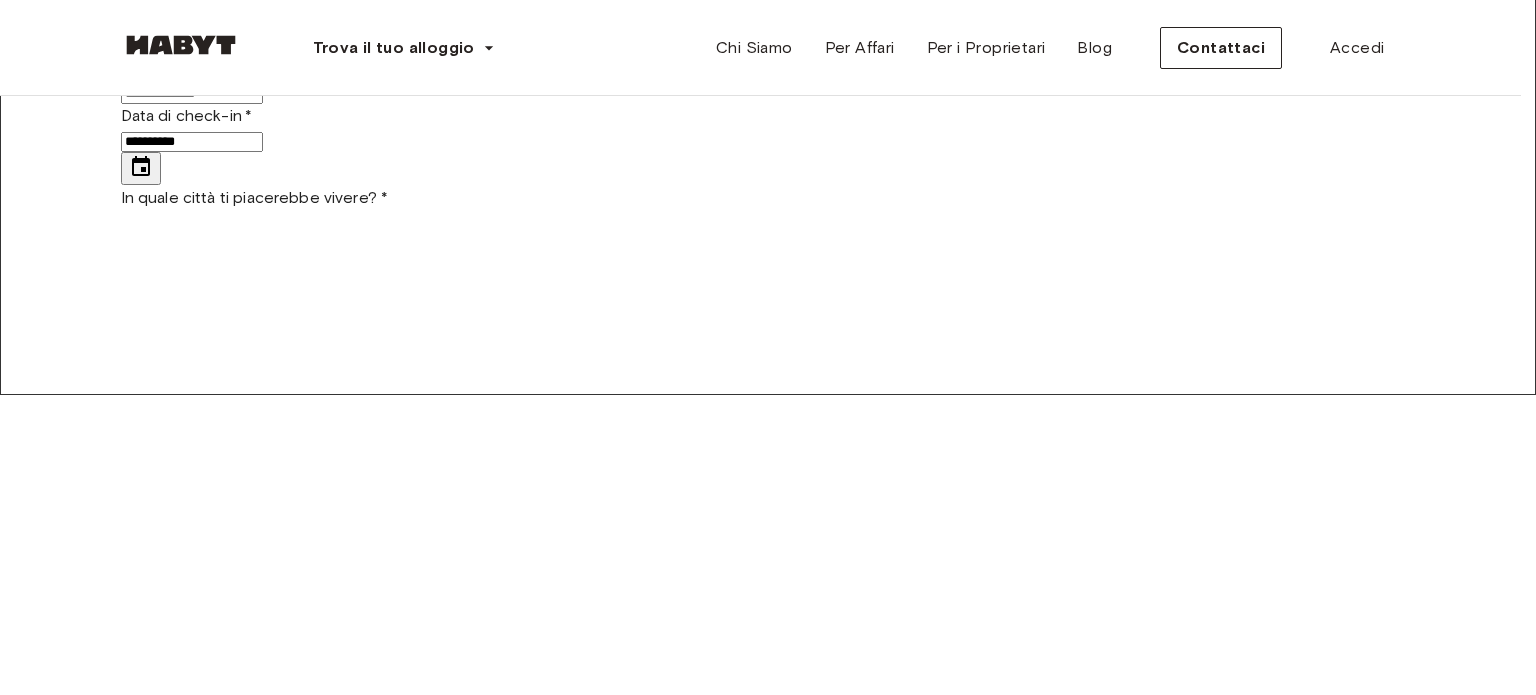 click on "**********" at bounding box center (768, 1518) 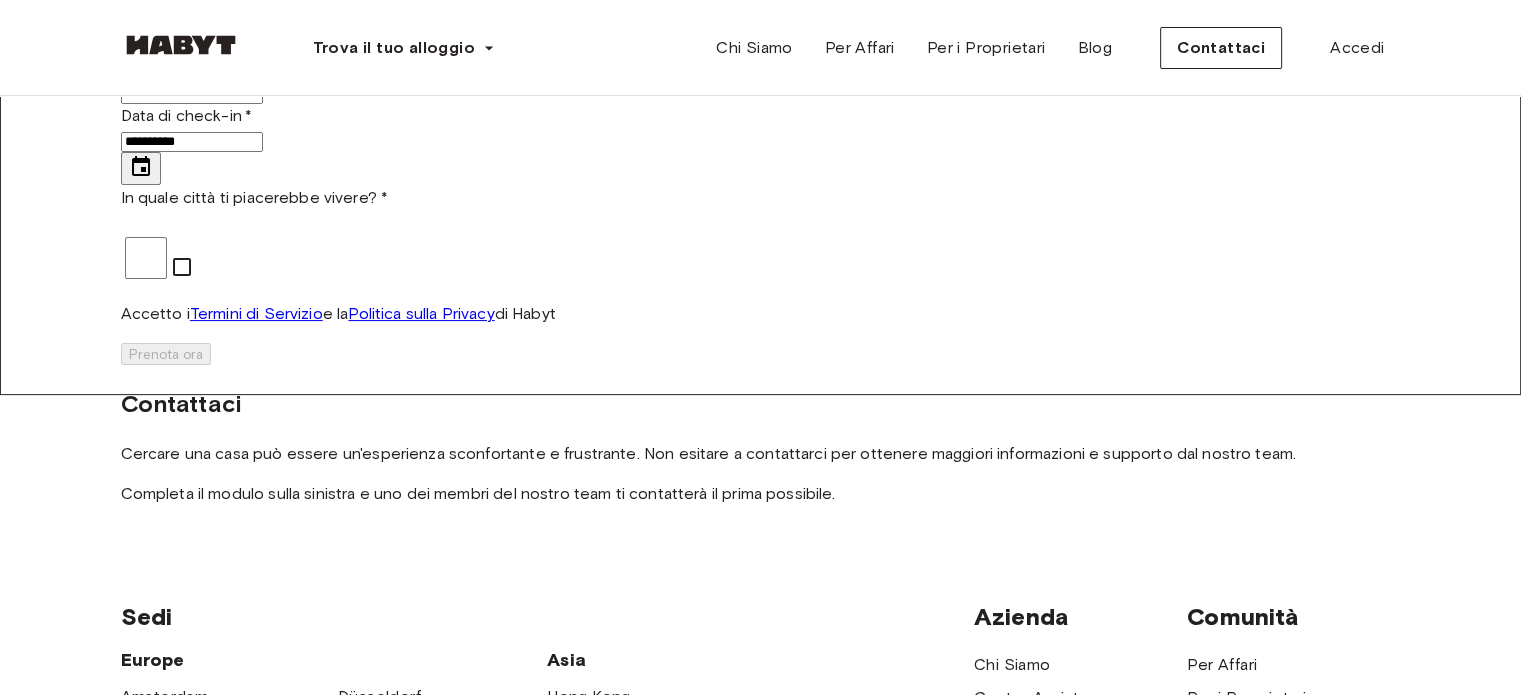 click 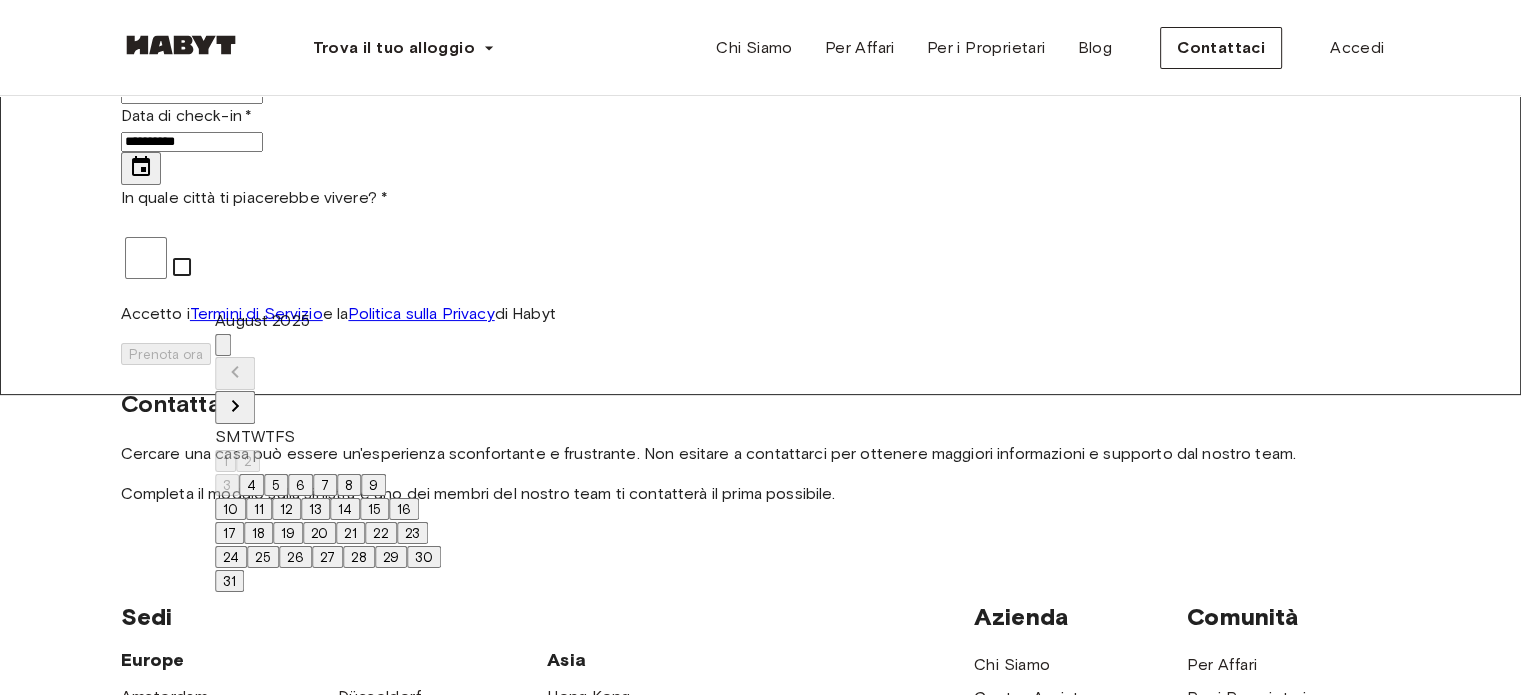 click 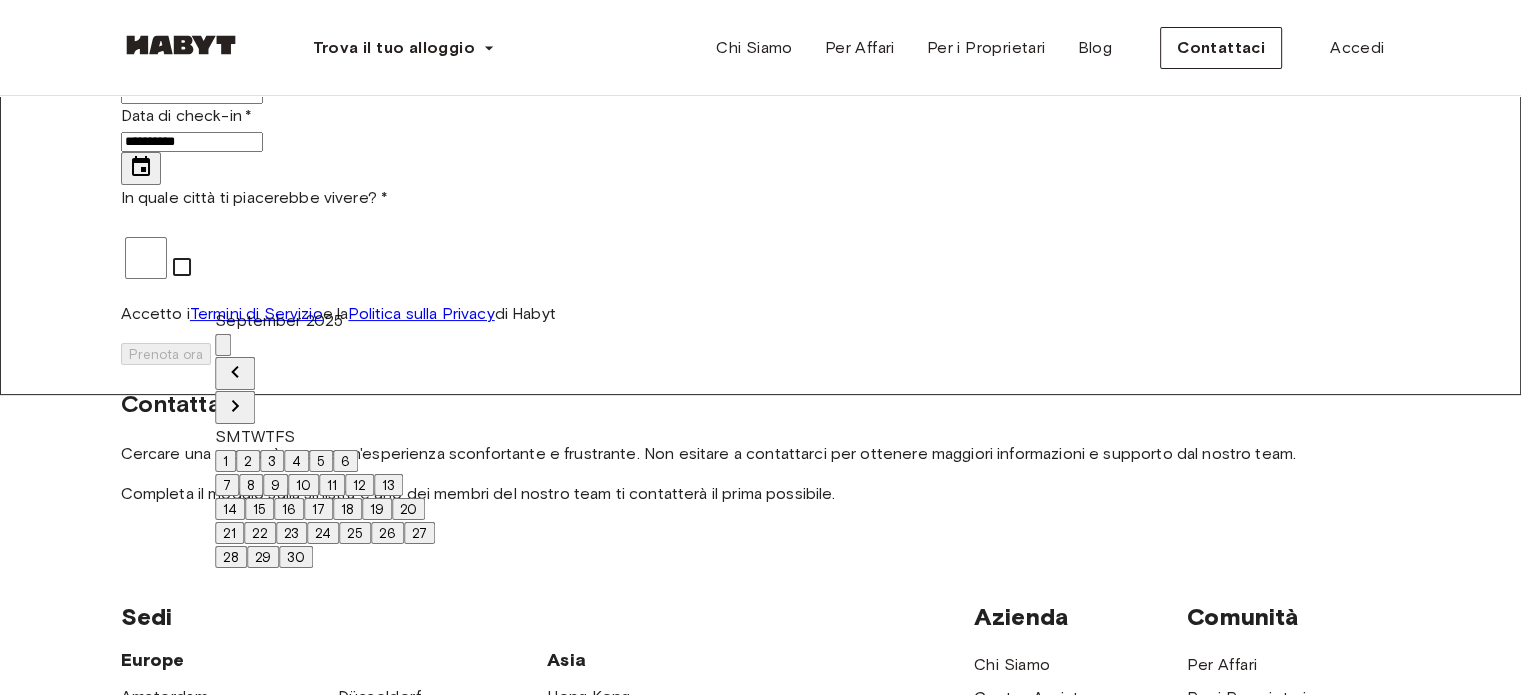 click on "21" at bounding box center [229, 533] 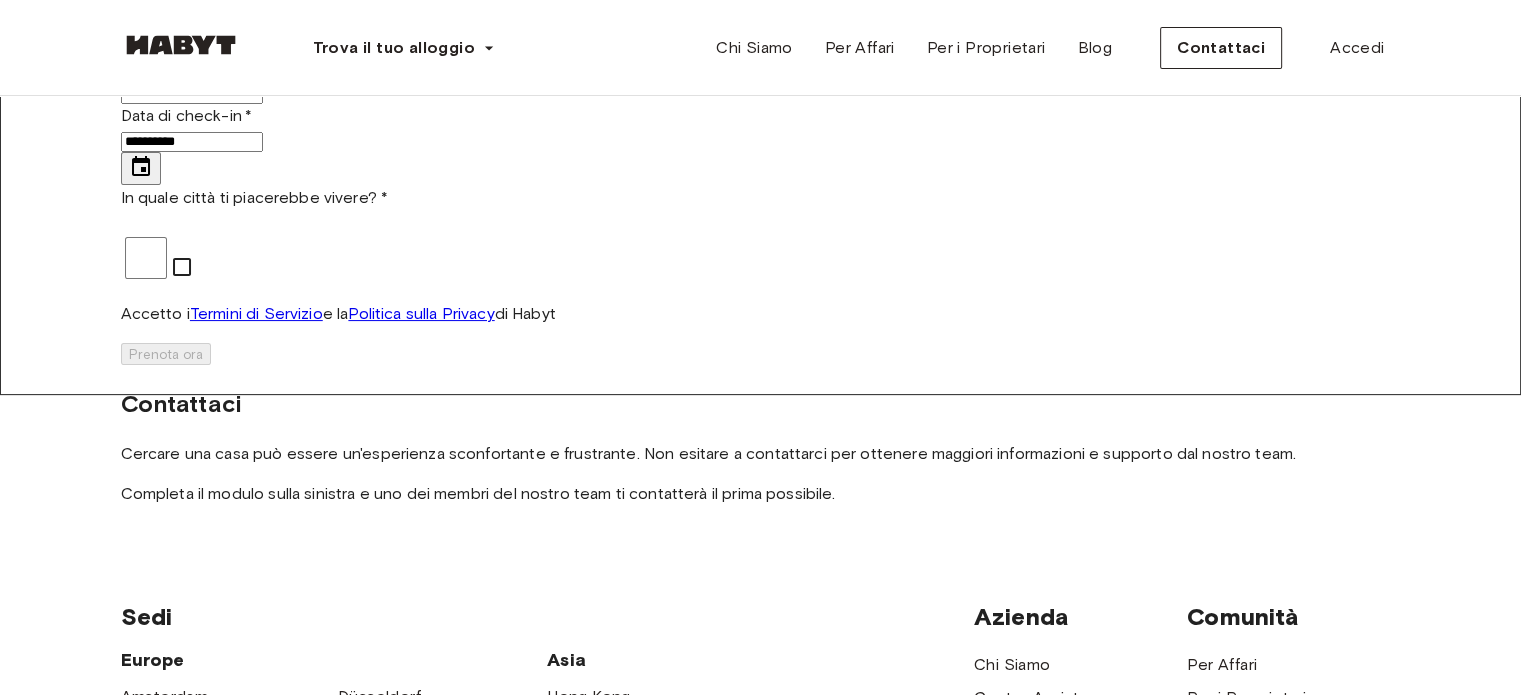 click on "**********" at bounding box center [760, 578] 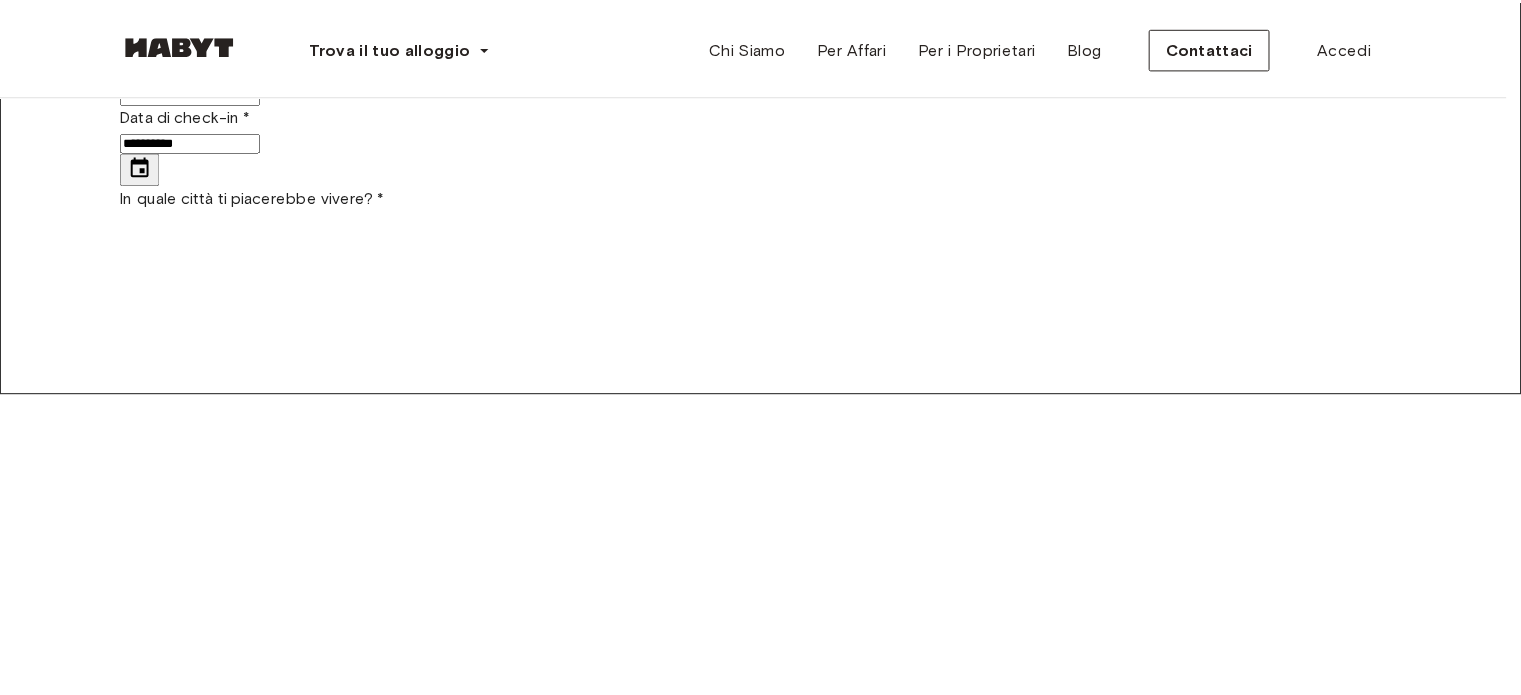 scroll, scrollTop: 280, scrollLeft: 0, axis: vertical 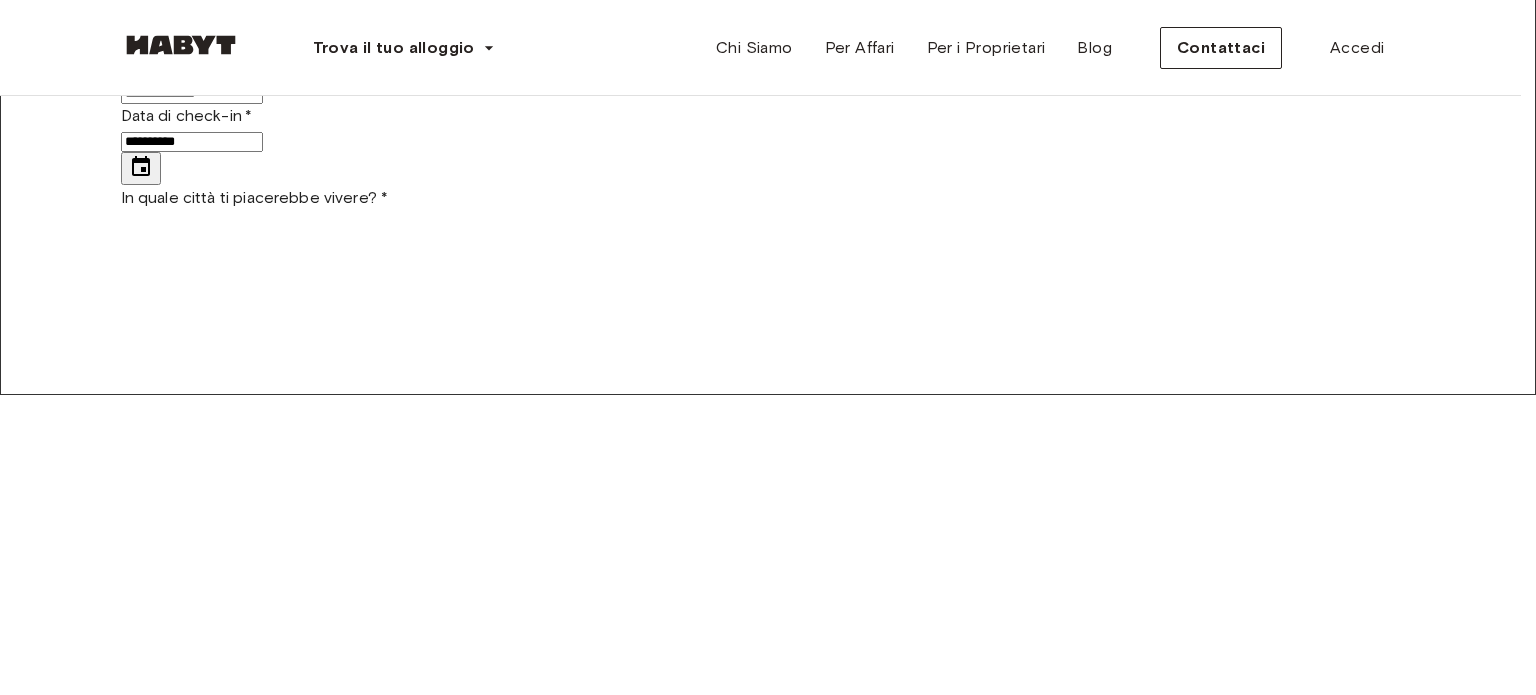 click on "Milano" at bounding box center [780, 3060] 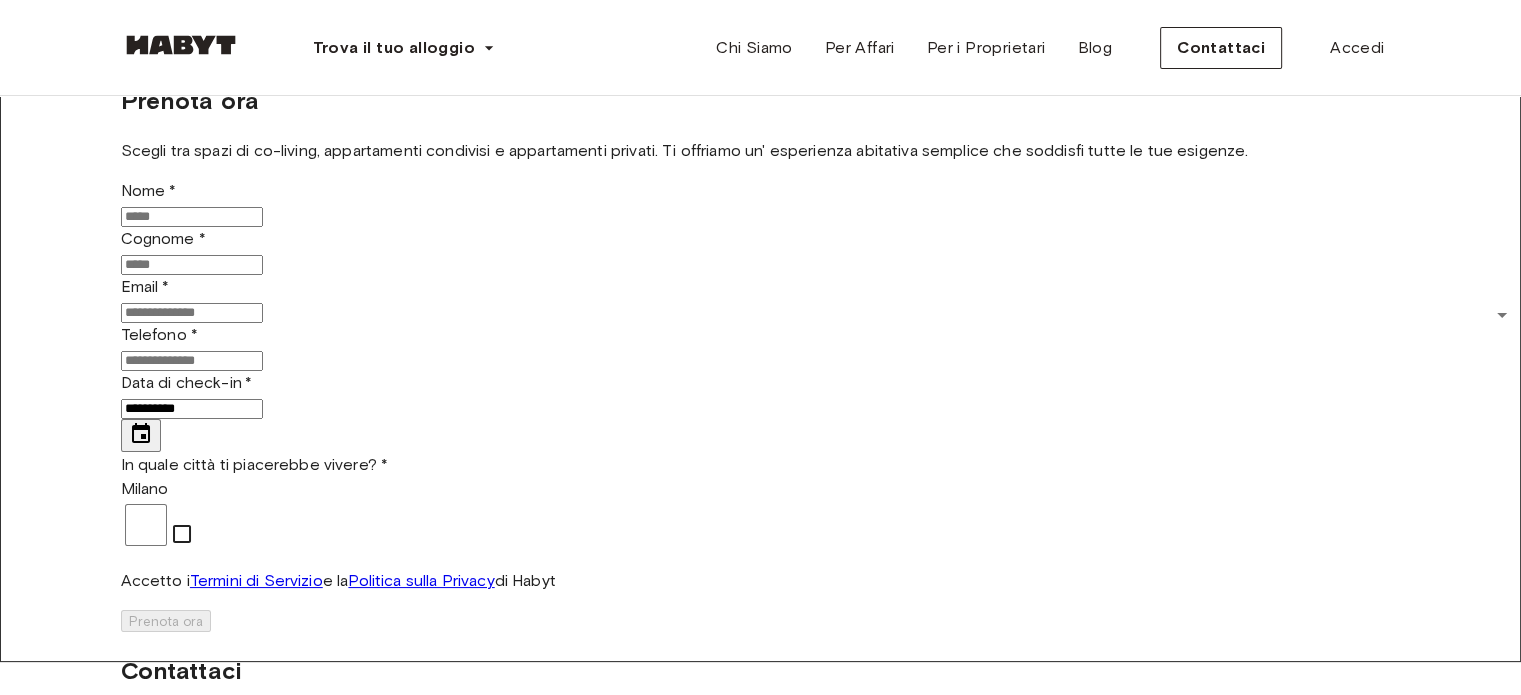 scroll, scrollTop: 0, scrollLeft: 0, axis: both 